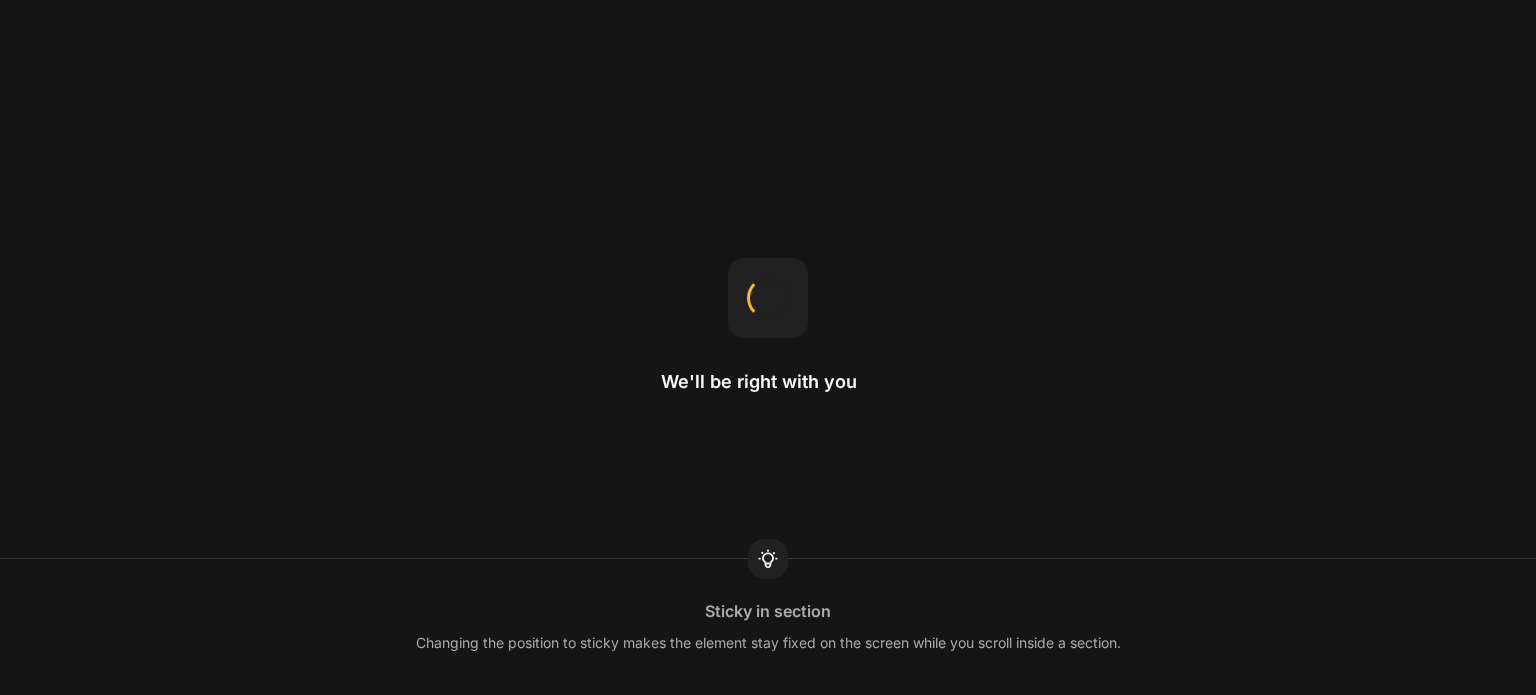 scroll, scrollTop: 0, scrollLeft: 0, axis: both 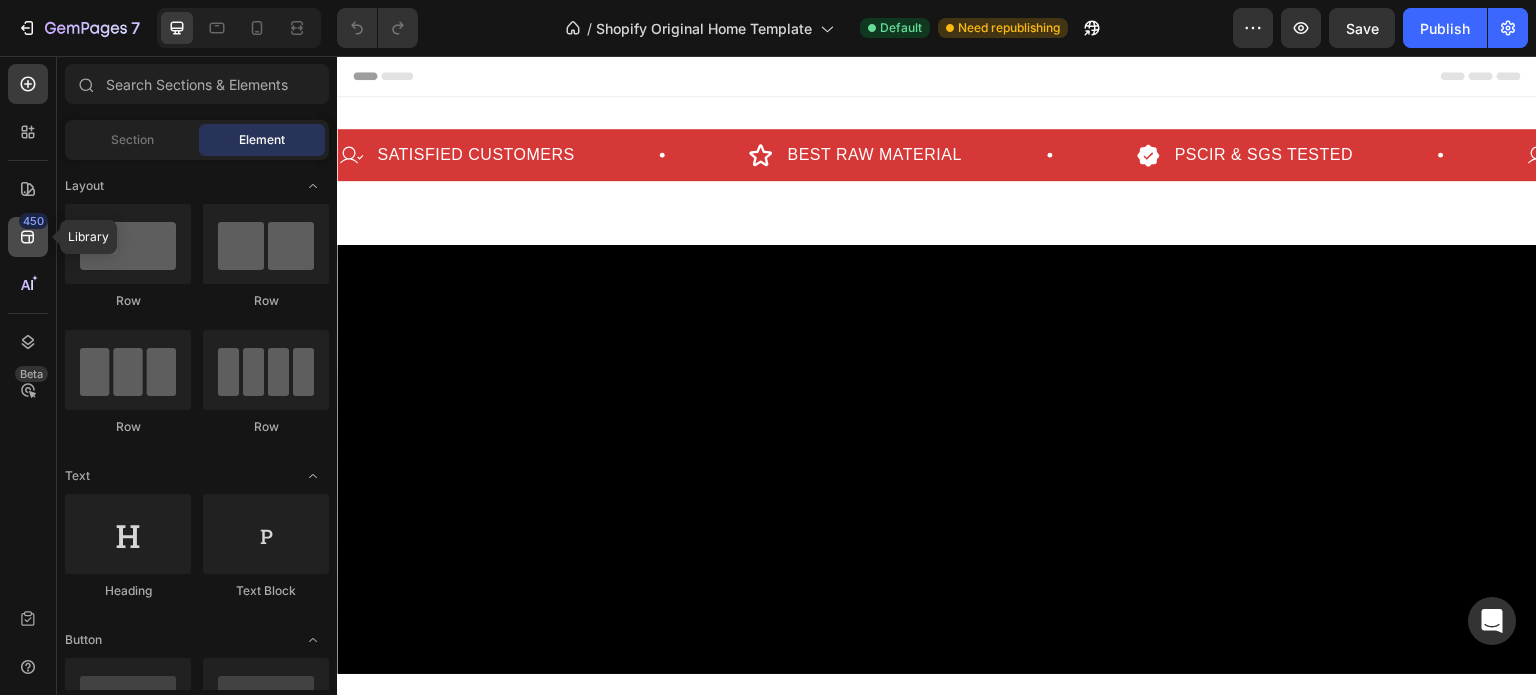 click on "450" 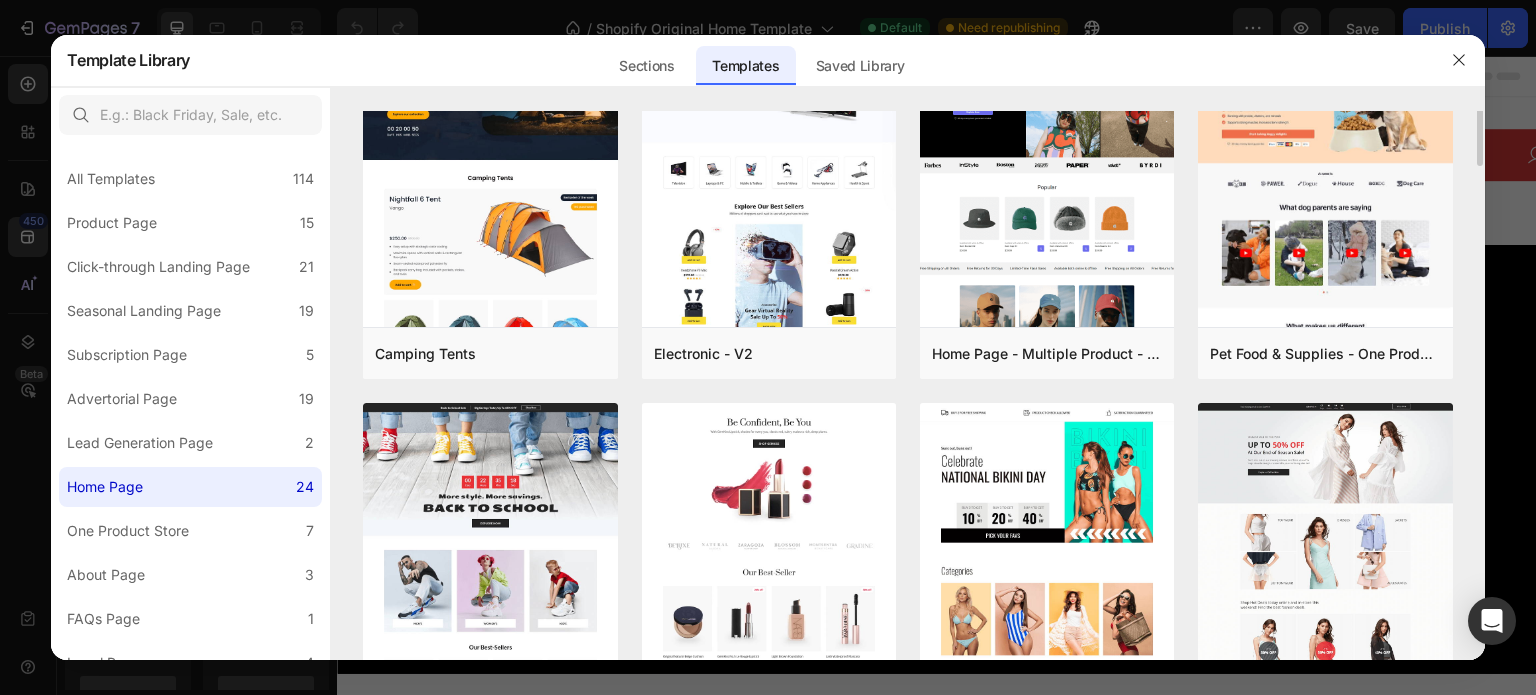 scroll, scrollTop: 0, scrollLeft: 0, axis: both 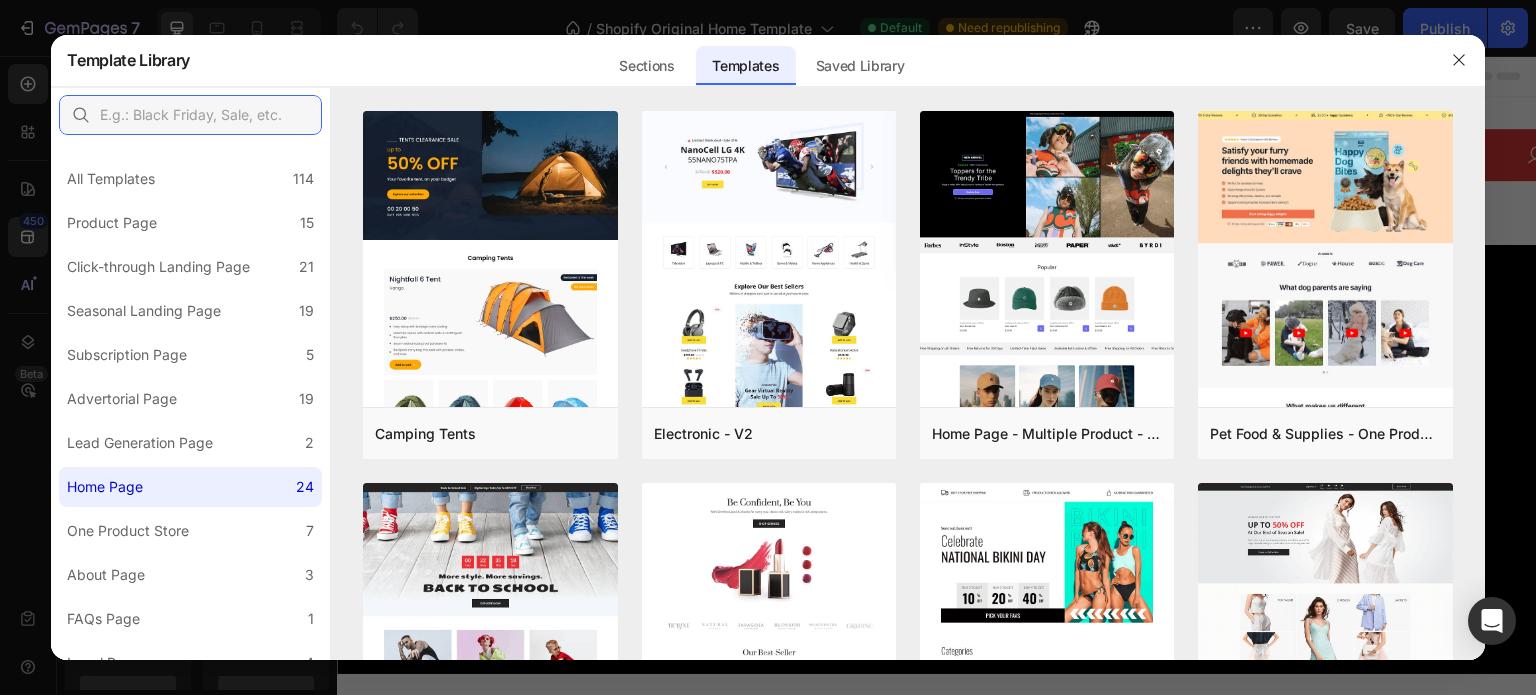 click at bounding box center (190, 115) 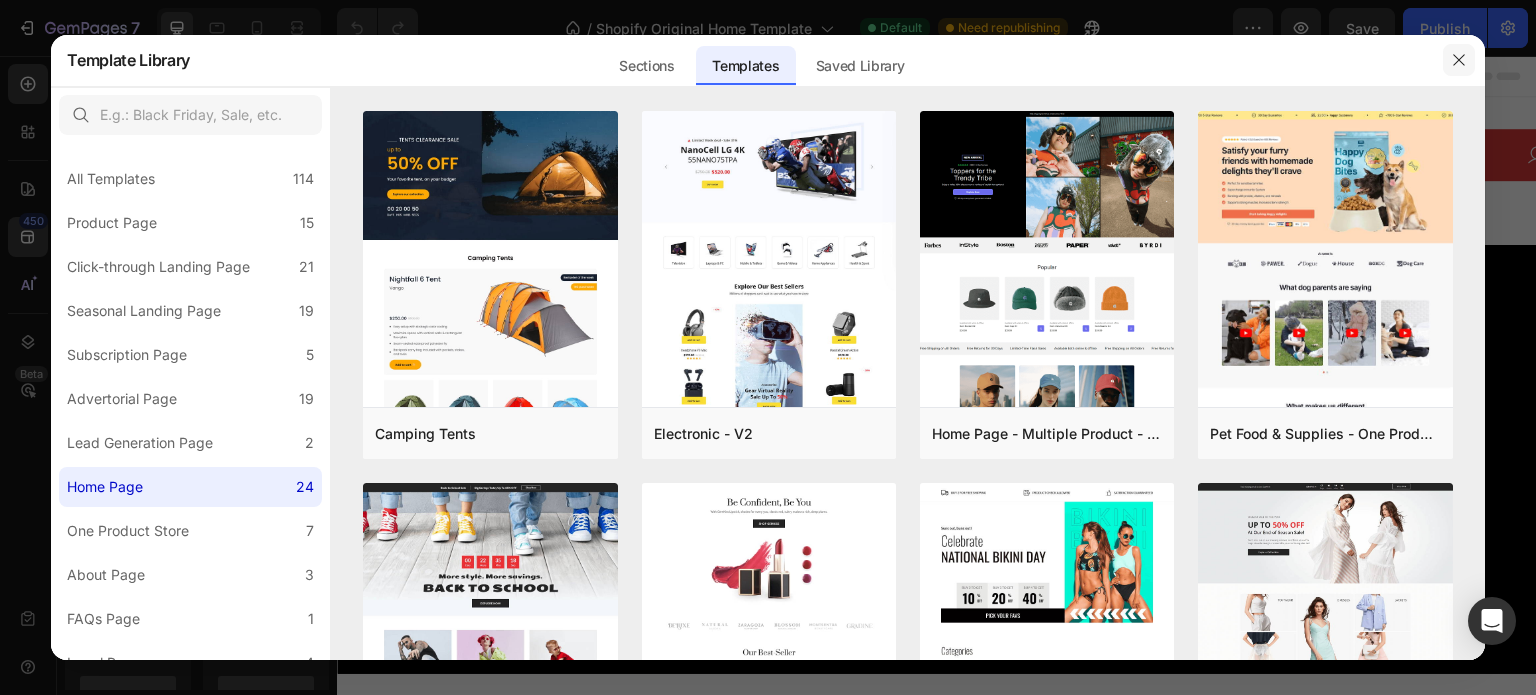 click 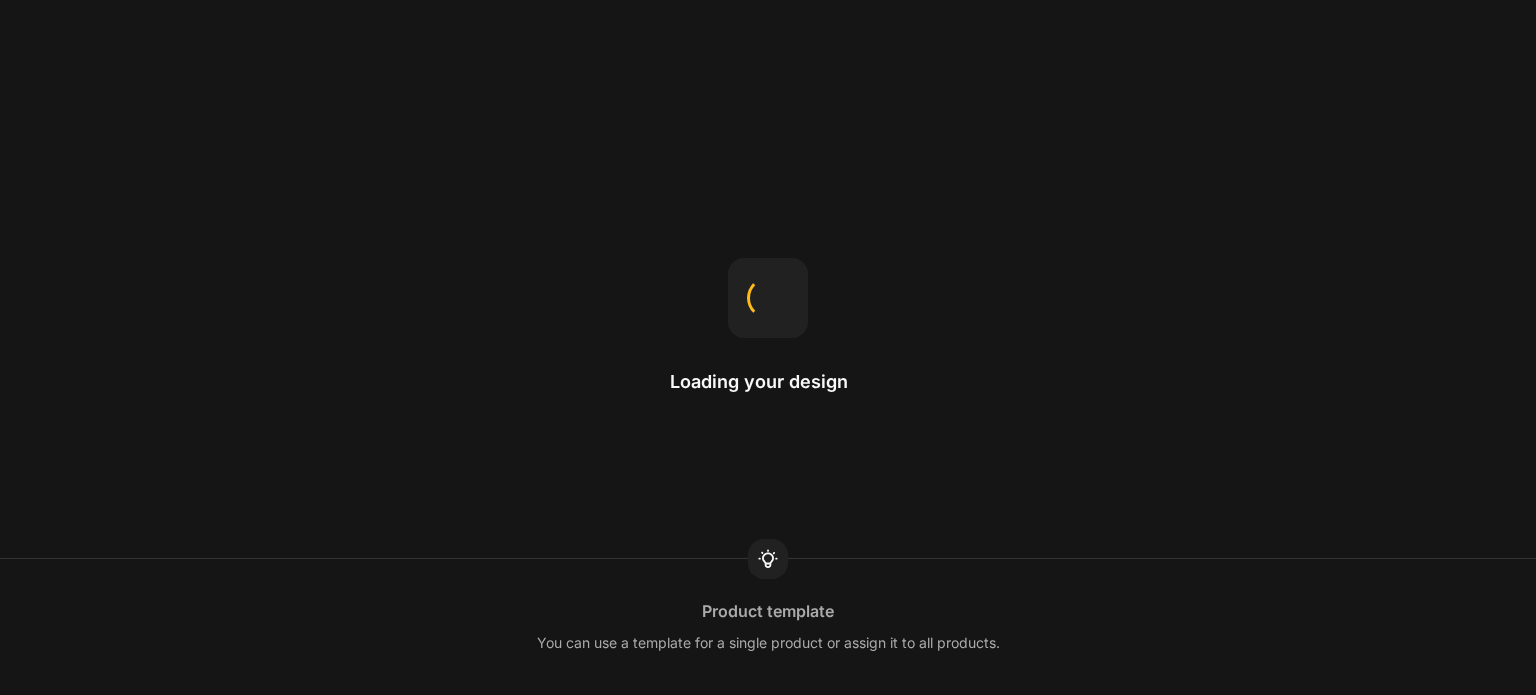 scroll, scrollTop: 0, scrollLeft: 0, axis: both 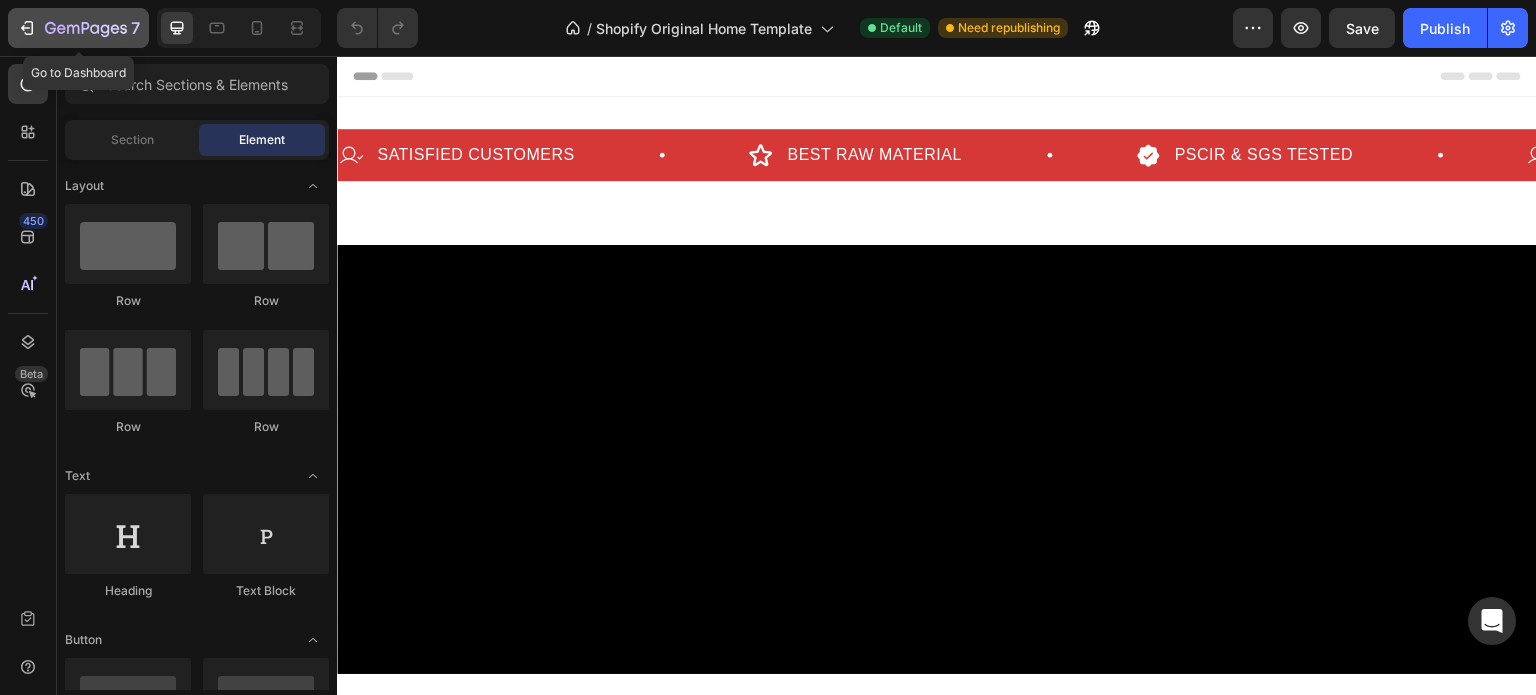 click 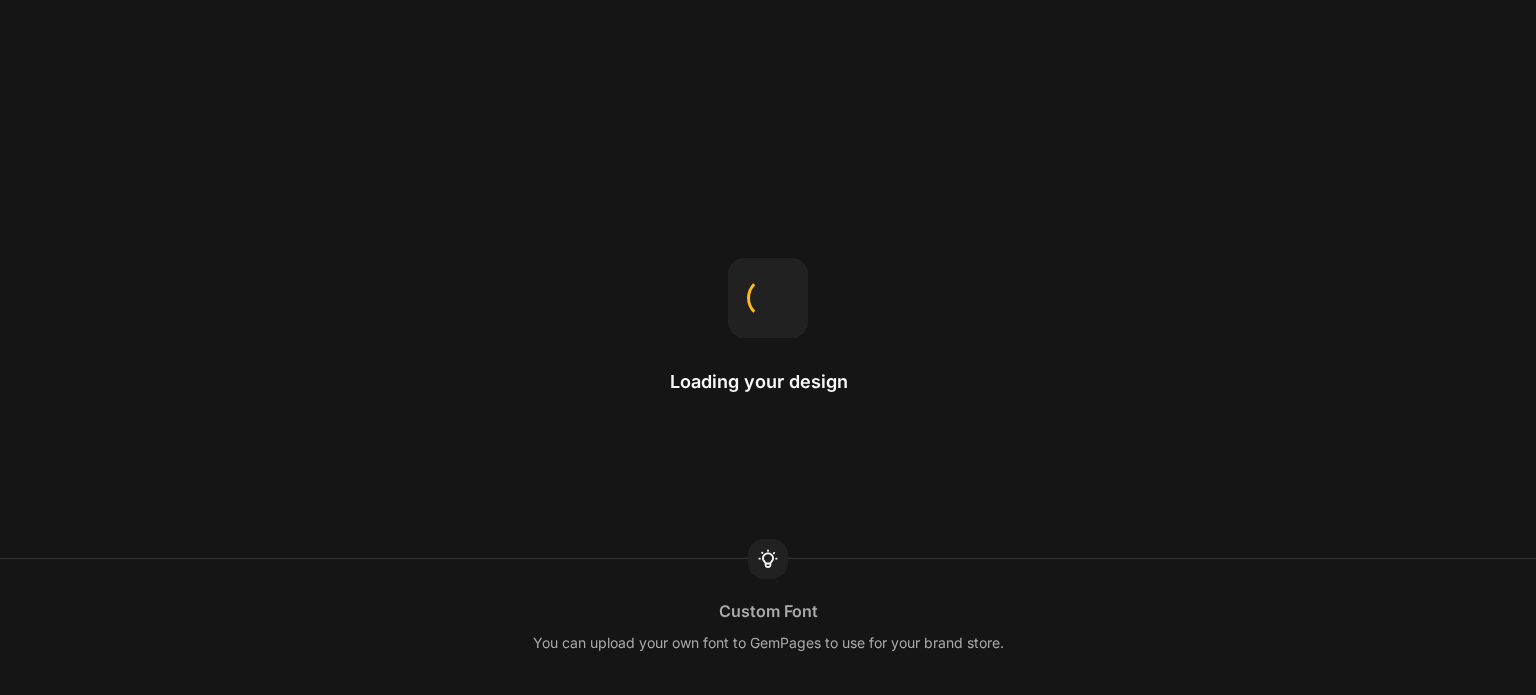 scroll, scrollTop: 0, scrollLeft: 0, axis: both 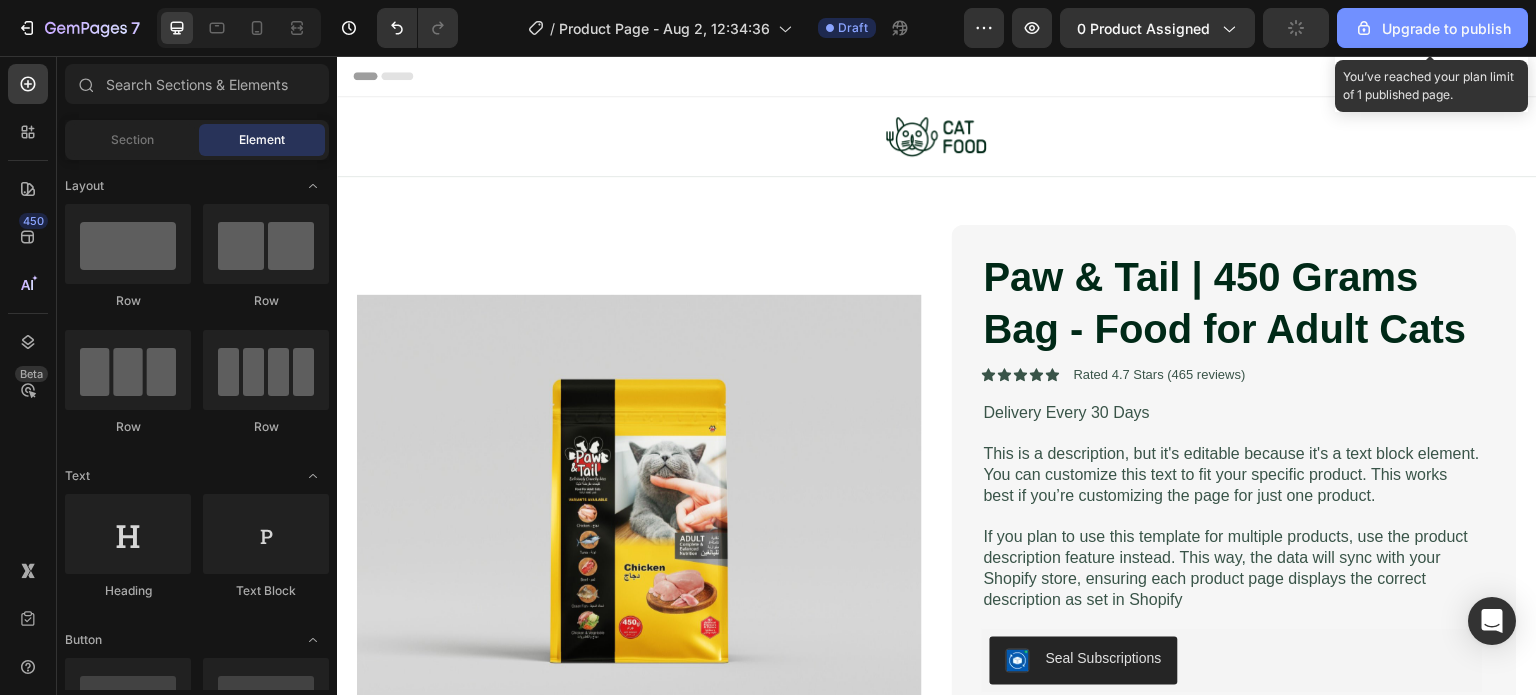 click on "Upgrade to publish" at bounding box center [1432, 28] 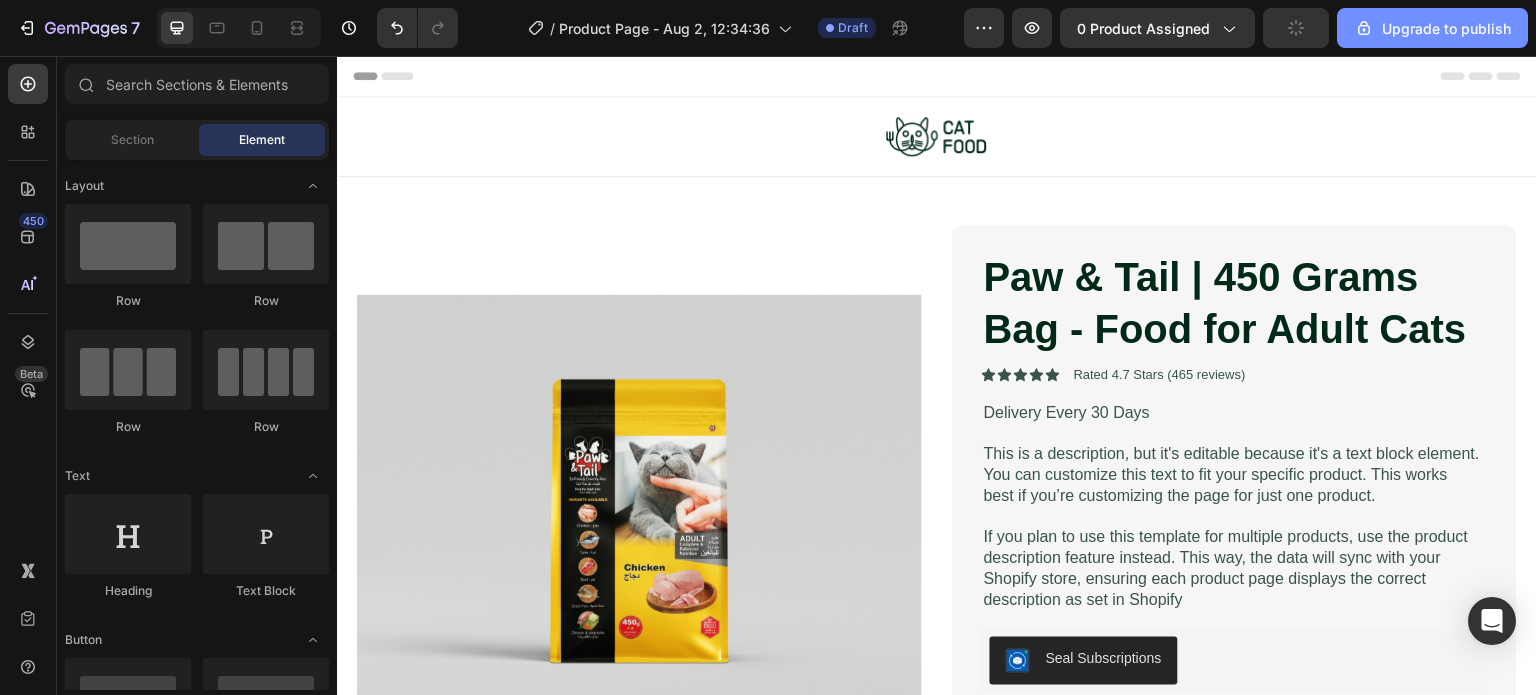 scroll, scrollTop: 0, scrollLeft: 0, axis: both 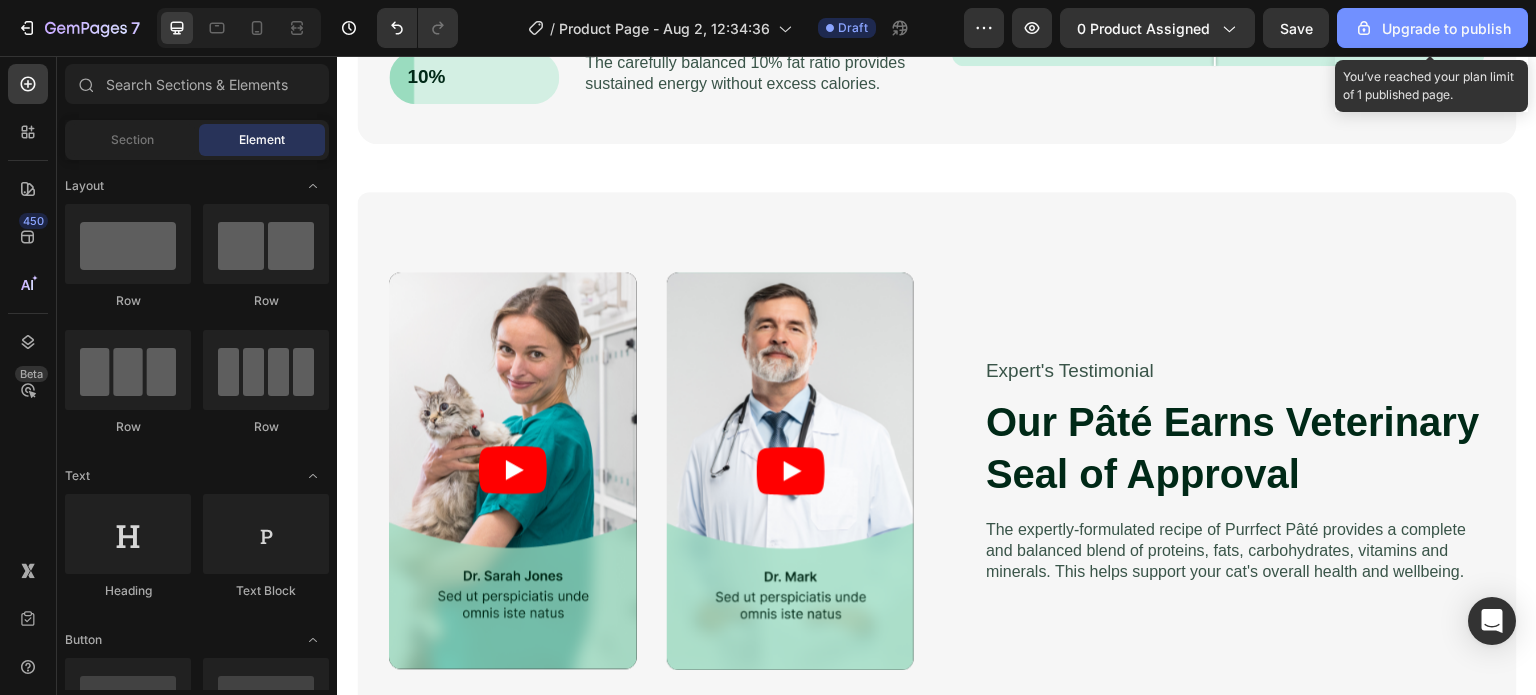 click on "Upgrade to publish" at bounding box center (1432, 28) 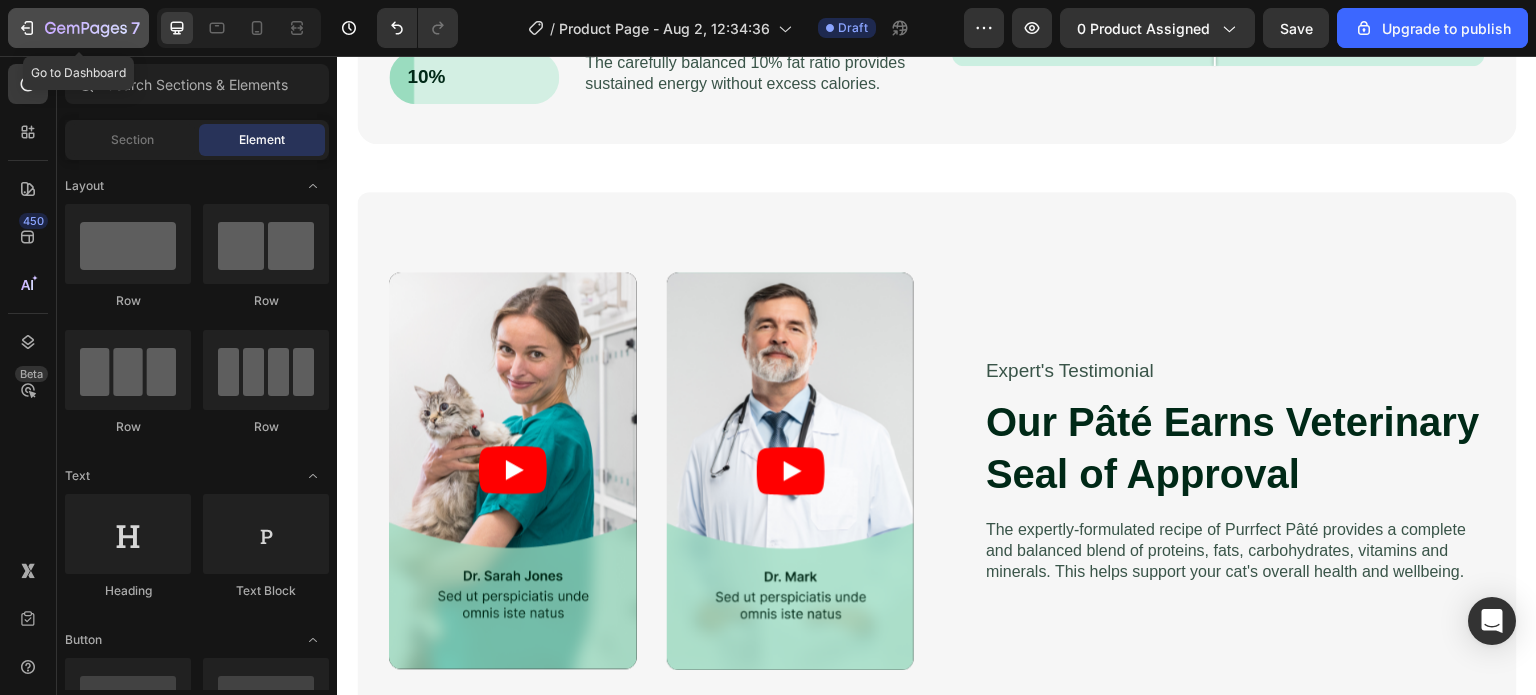 click 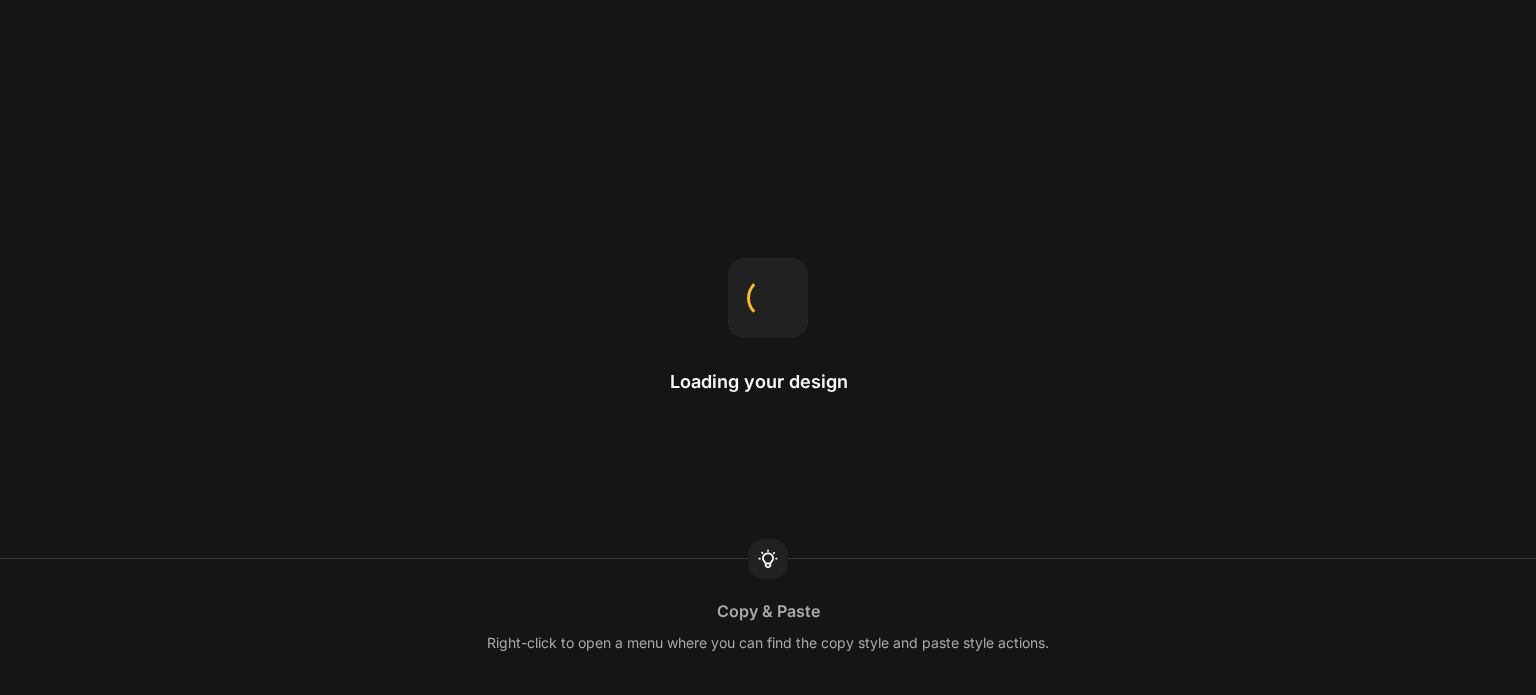 scroll, scrollTop: 0, scrollLeft: 0, axis: both 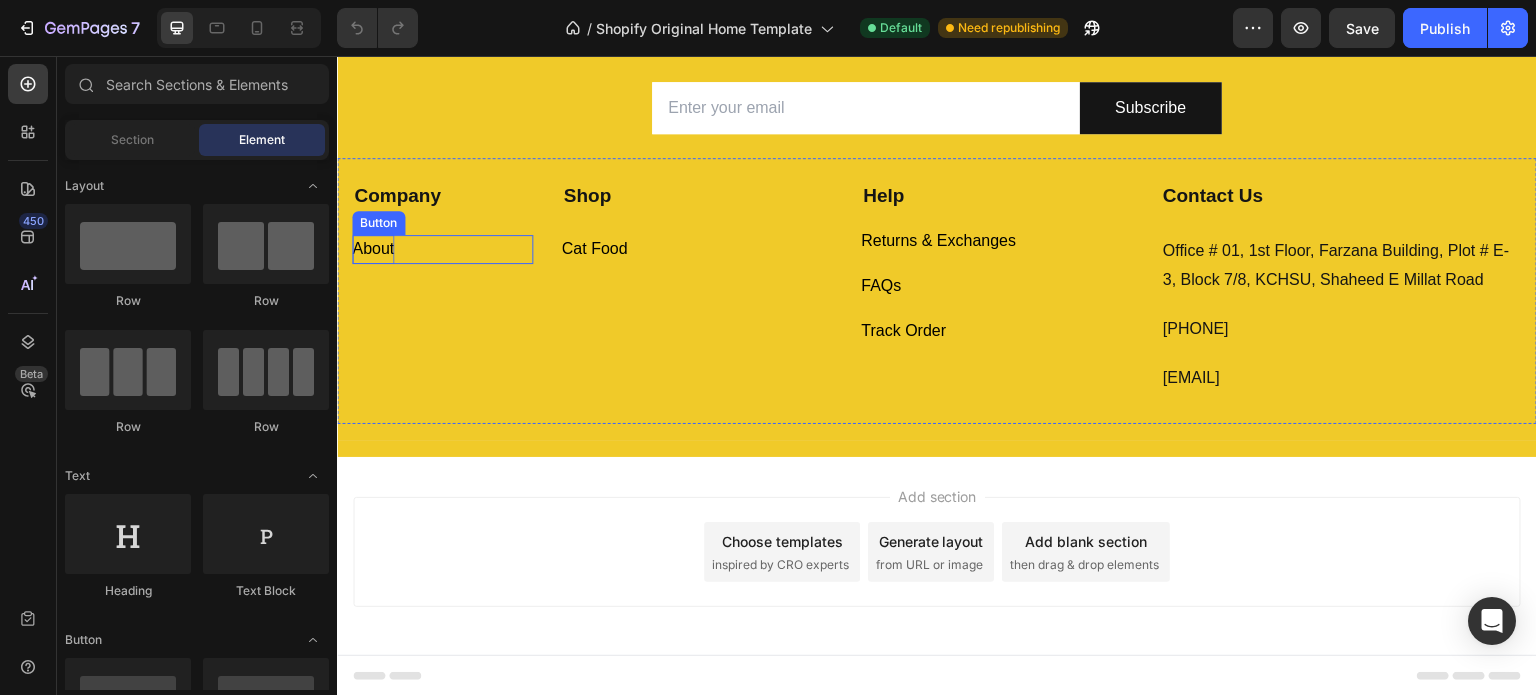 click on "About" at bounding box center (373, 249) 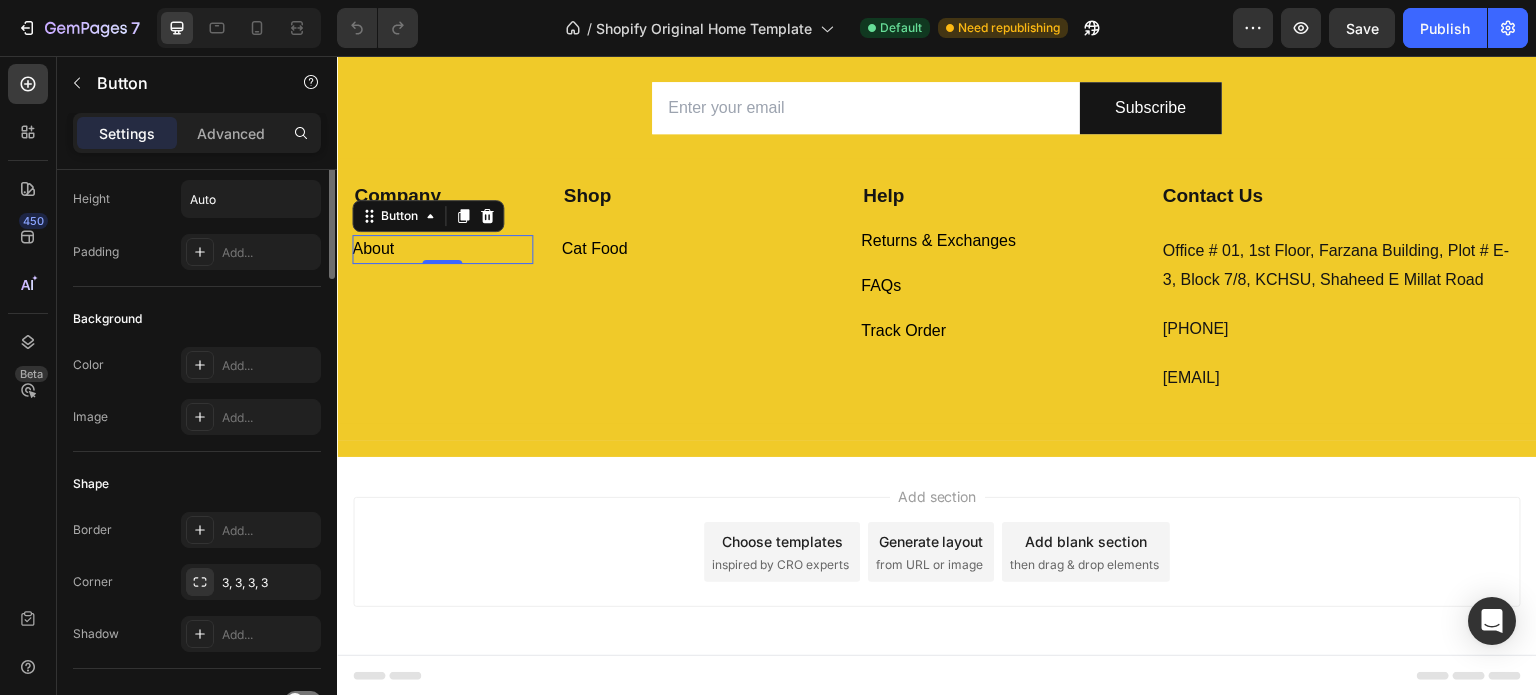 scroll, scrollTop: 0, scrollLeft: 0, axis: both 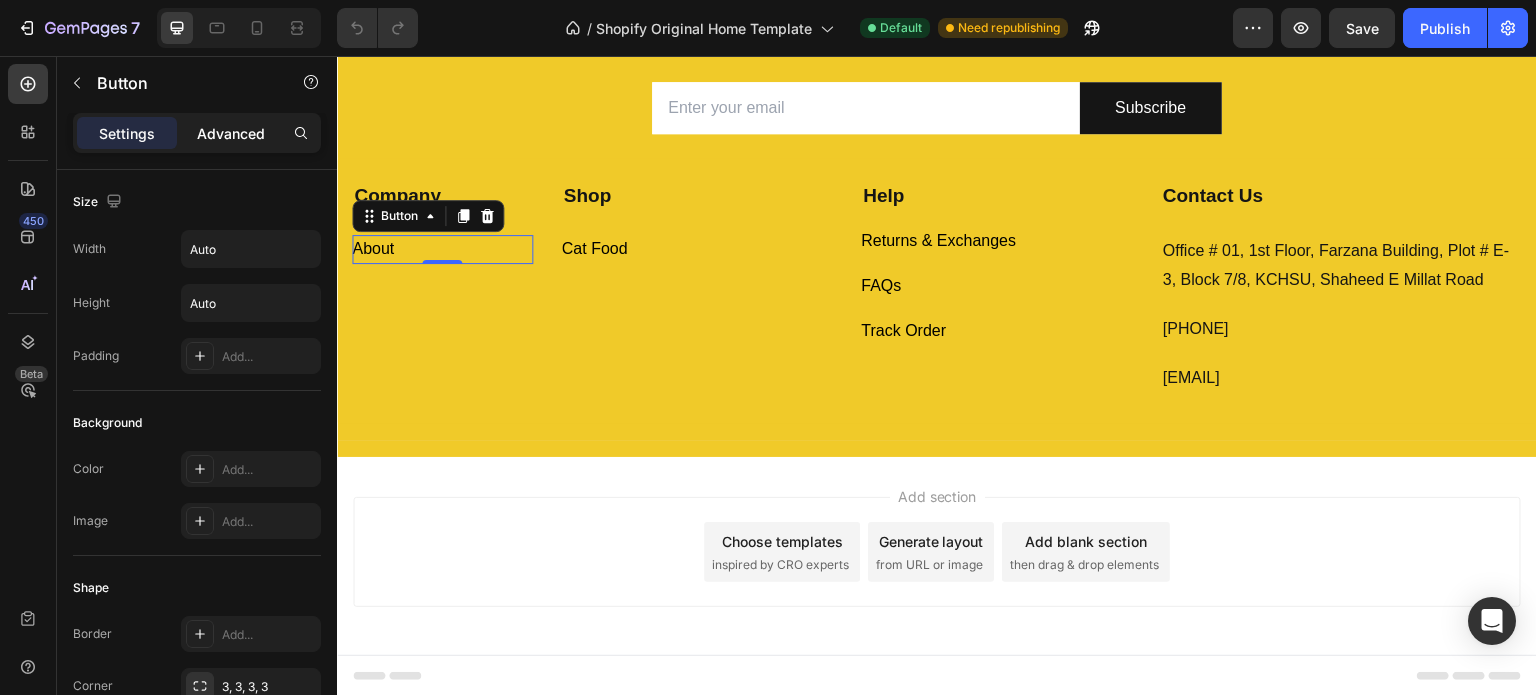 click on "Advanced" at bounding box center (231, 133) 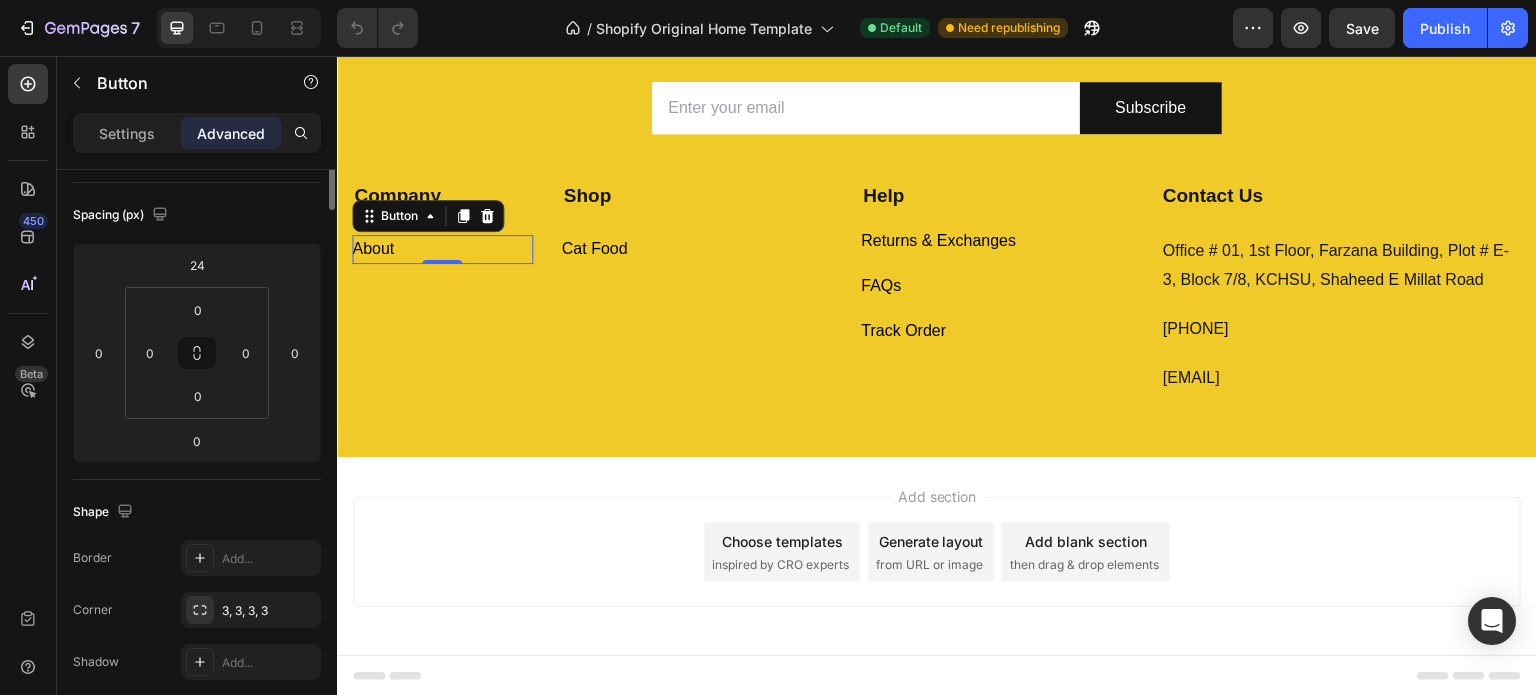 scroll, scrollTop: 0, scrollLeft: 0, axis: both 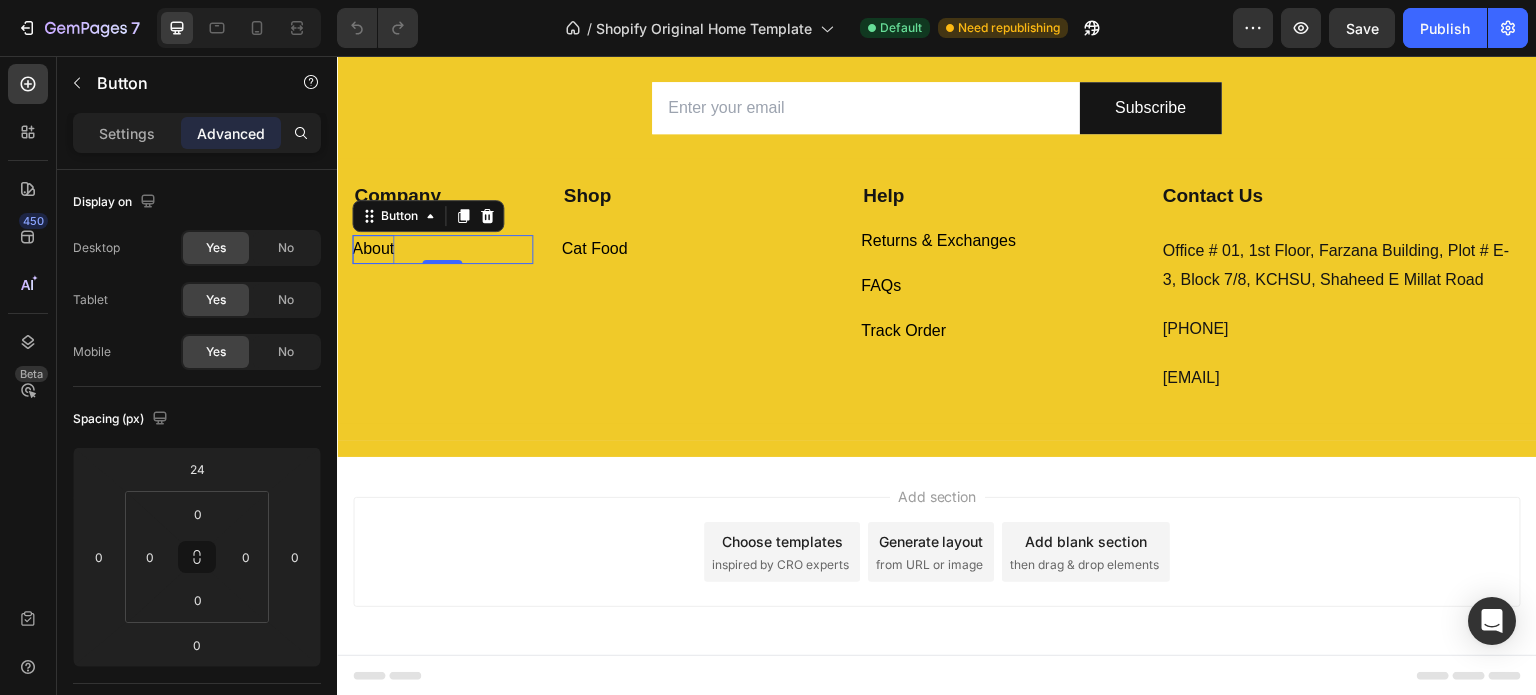 click on "About" at bounding box center [373, 249] 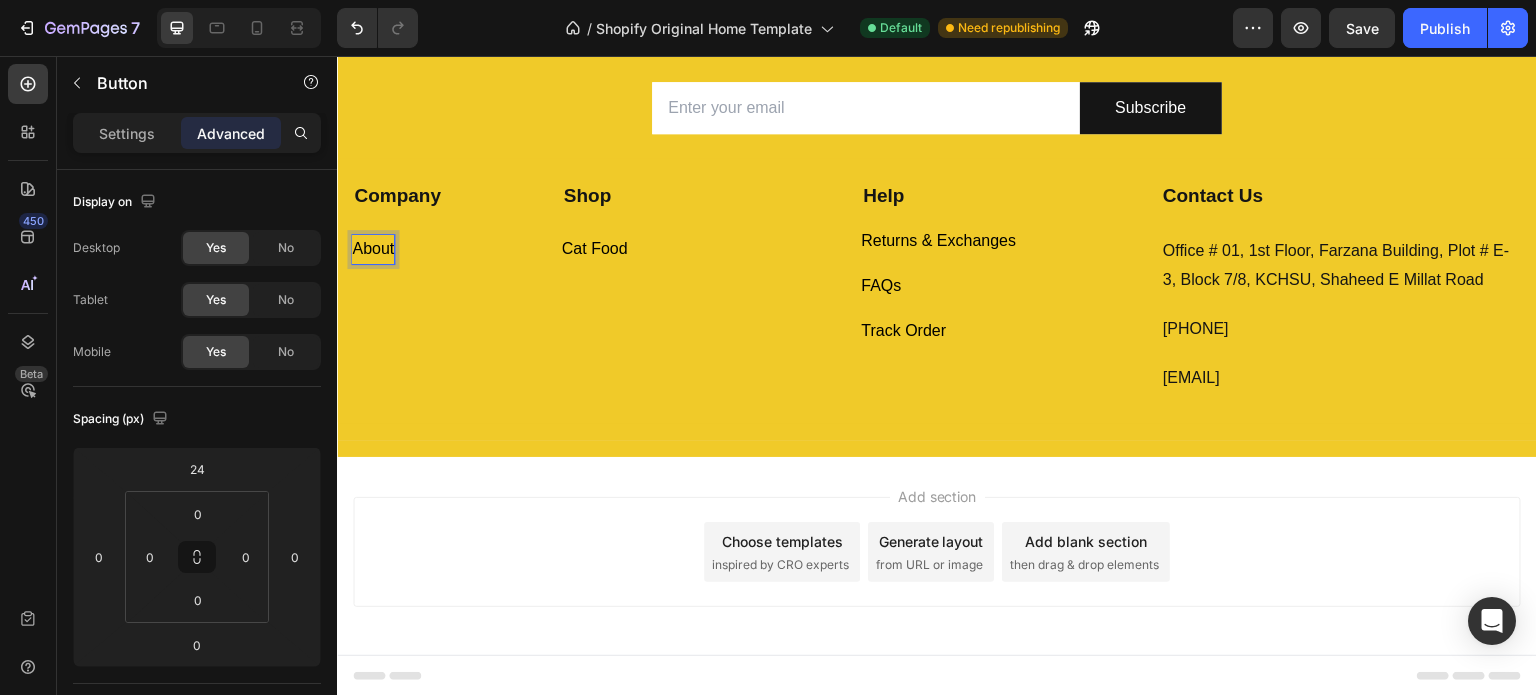 click on "About" at bounding box center [373, 249] 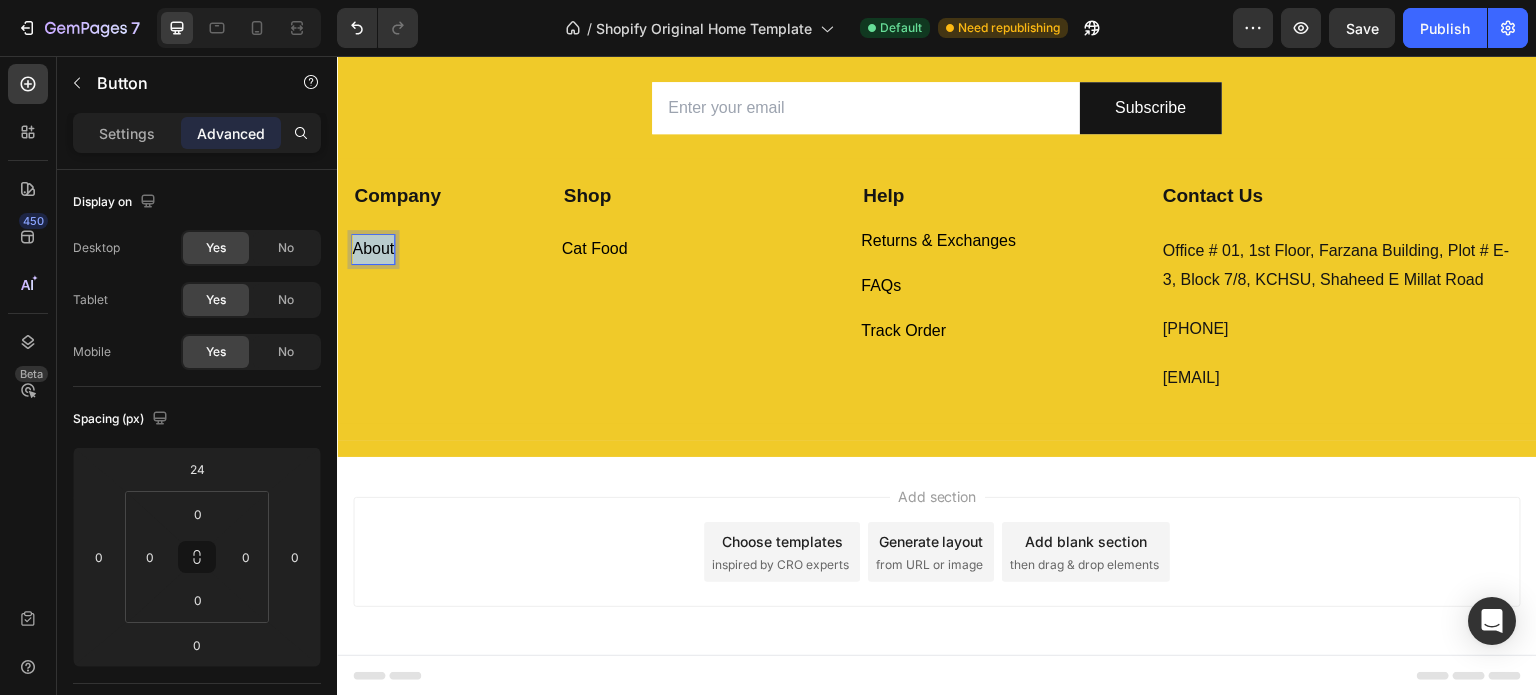 click on "About" at bounding box center [373, 249] 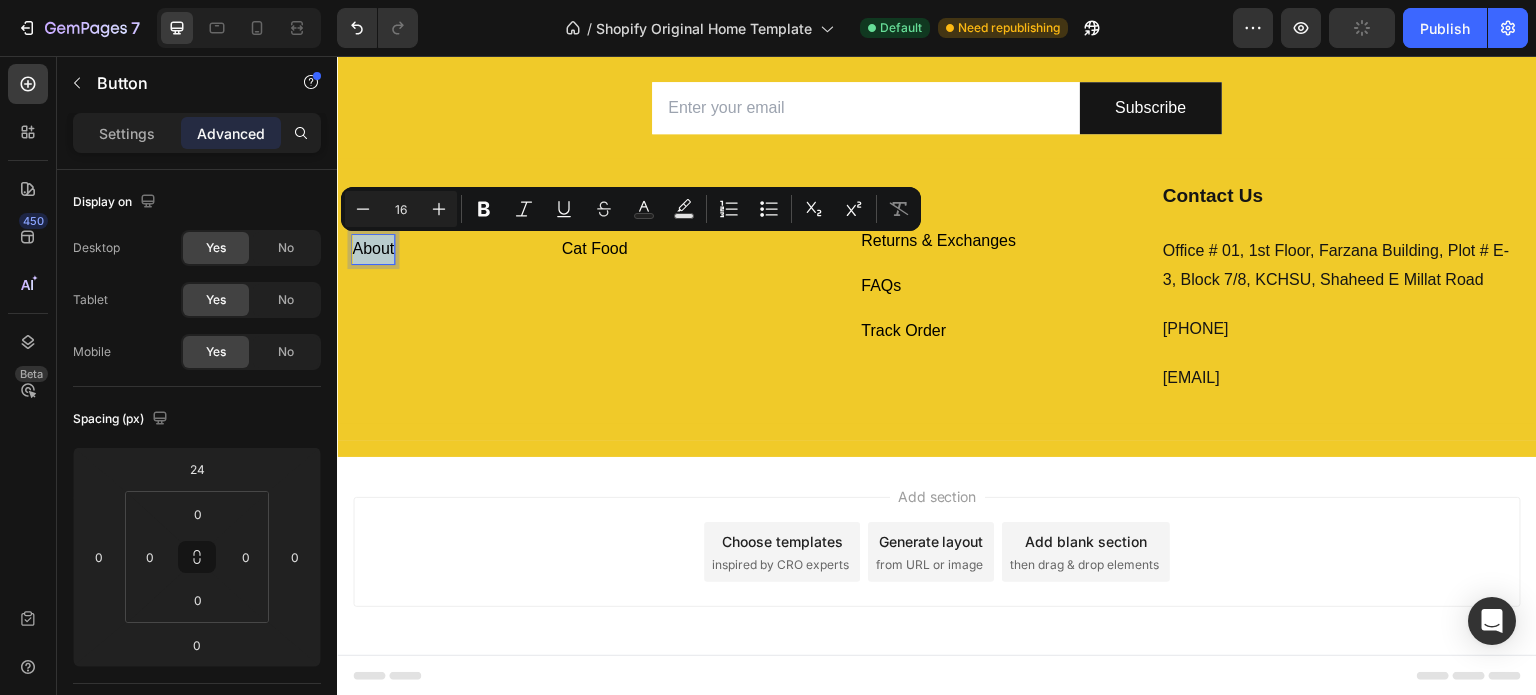 scroll, scrollTop: 0, scrollLeft: 0, axis: both 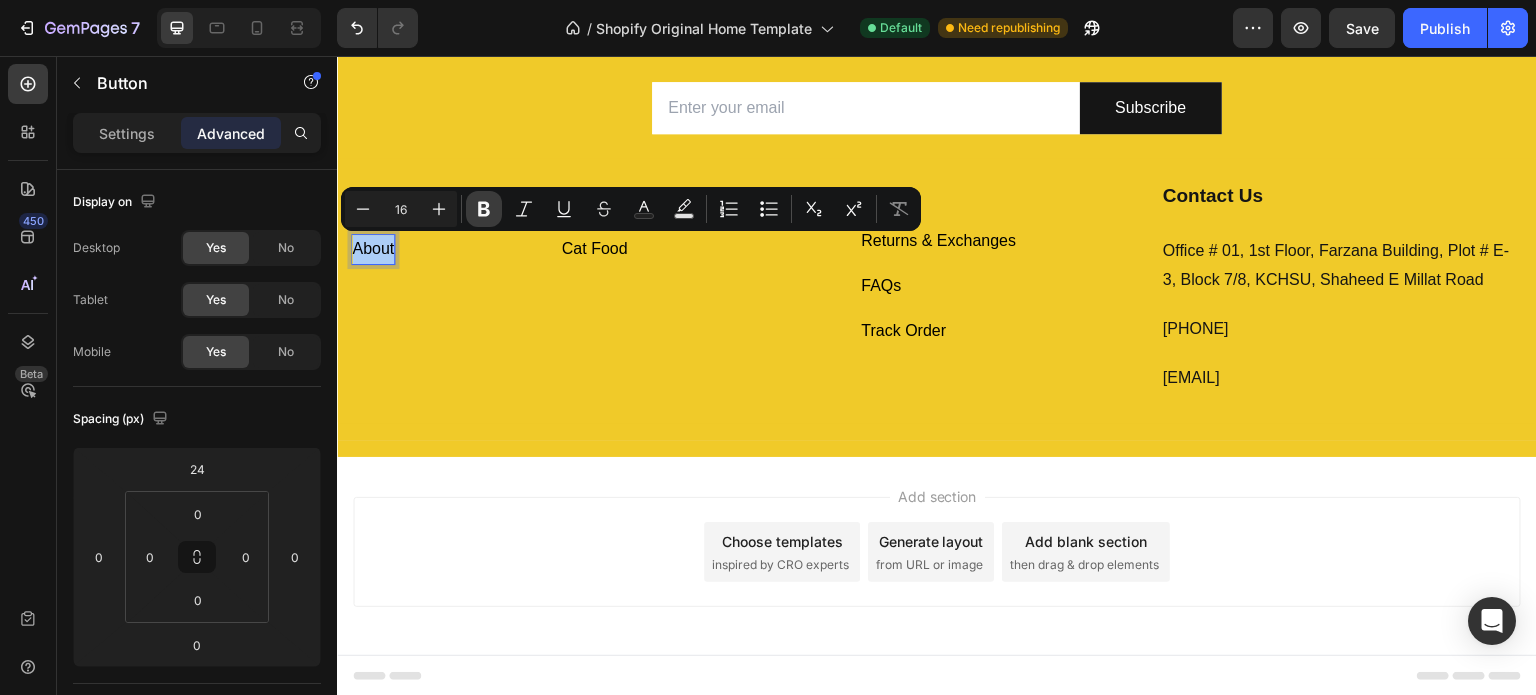 click 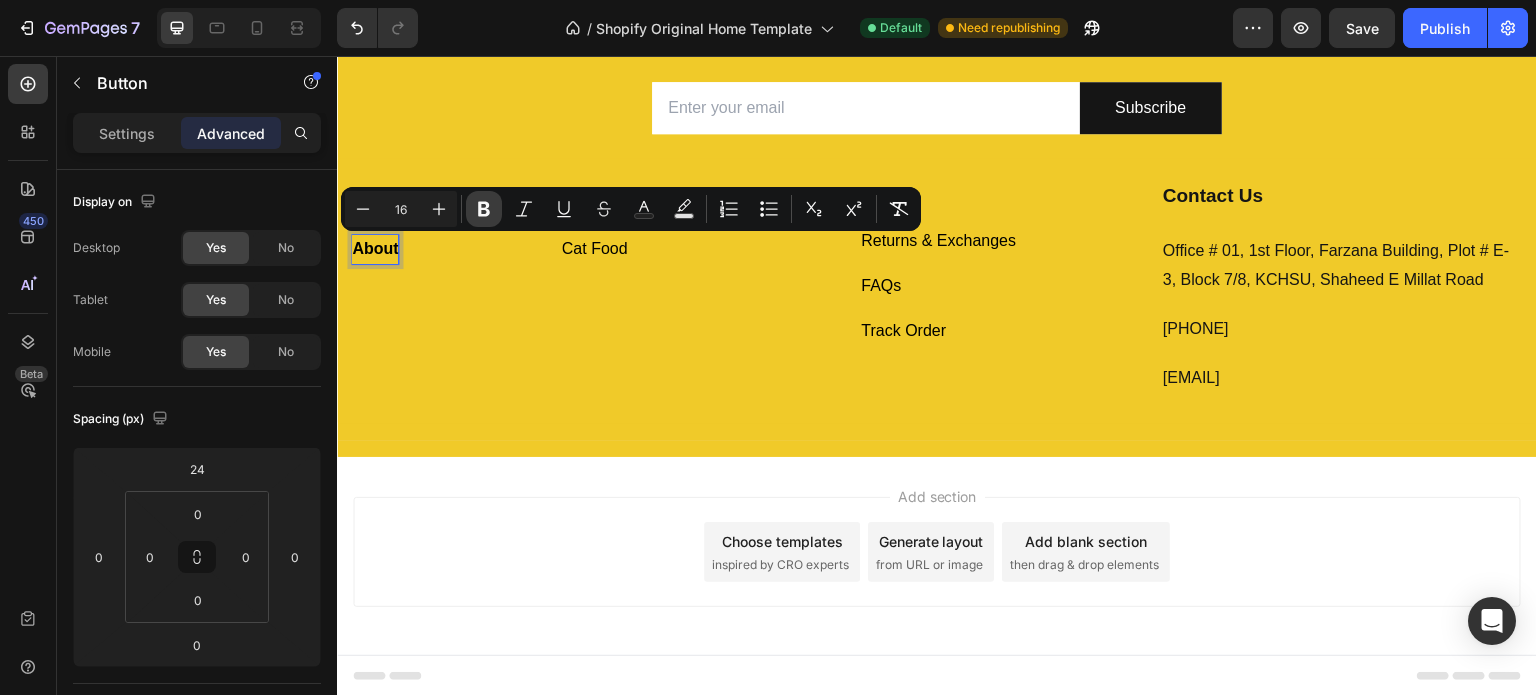 click 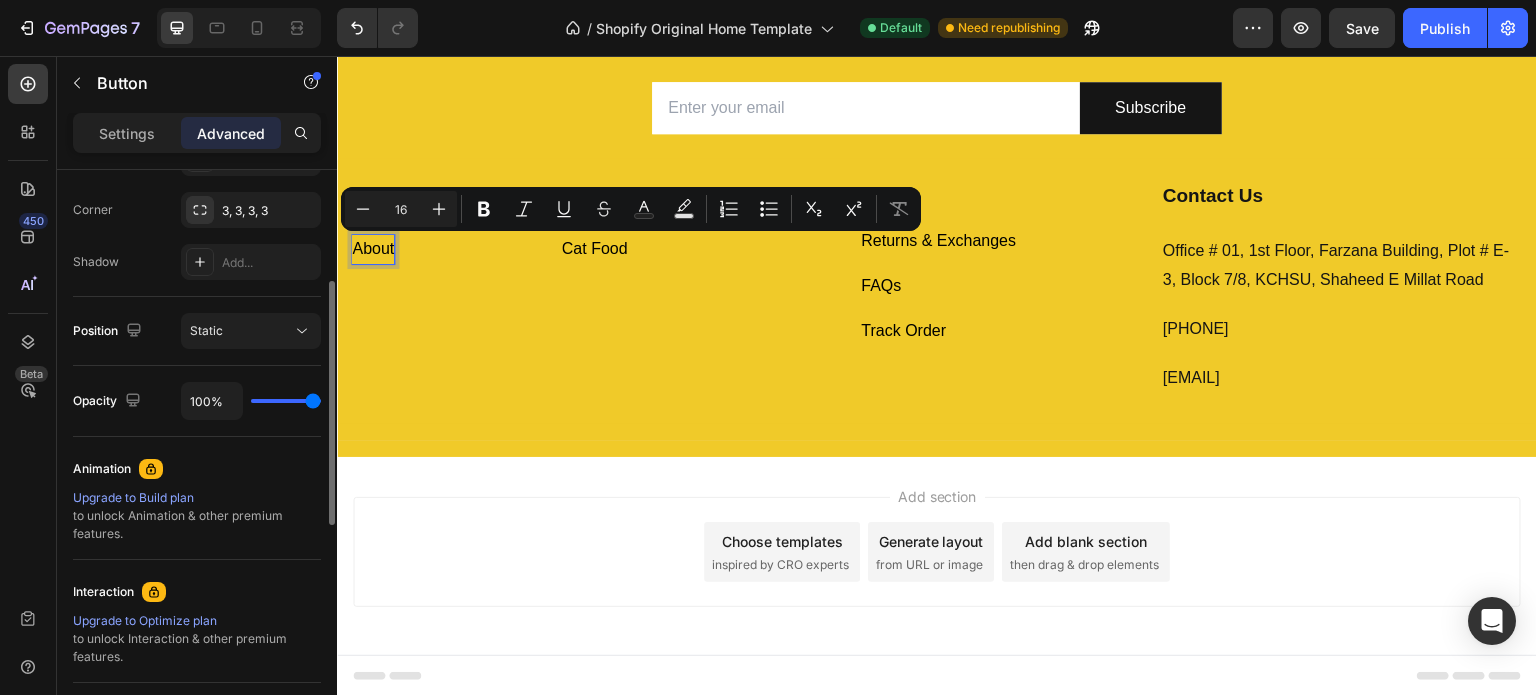 scroll, scrollTop: 504, scrollLeft: 0, axis: vertical 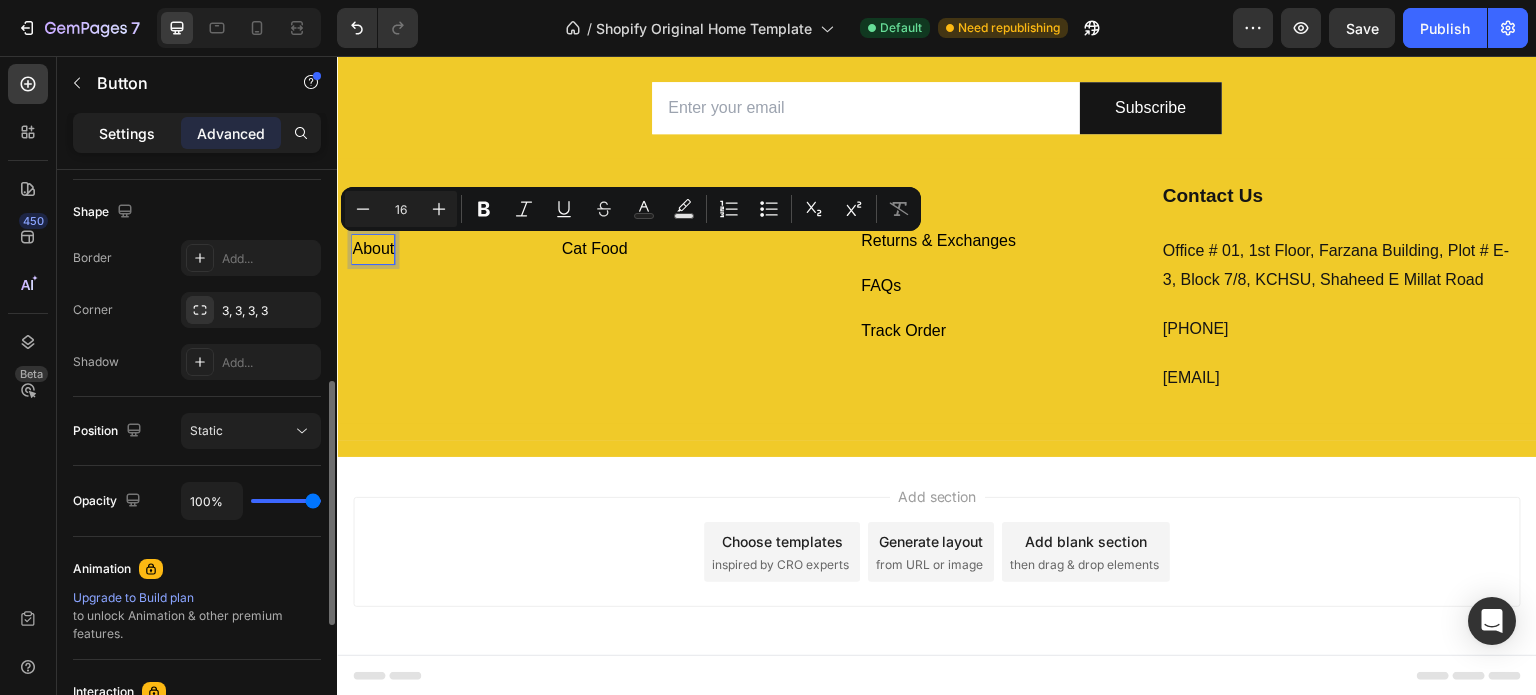 click on "Settings" at bounding box center [127, 133] 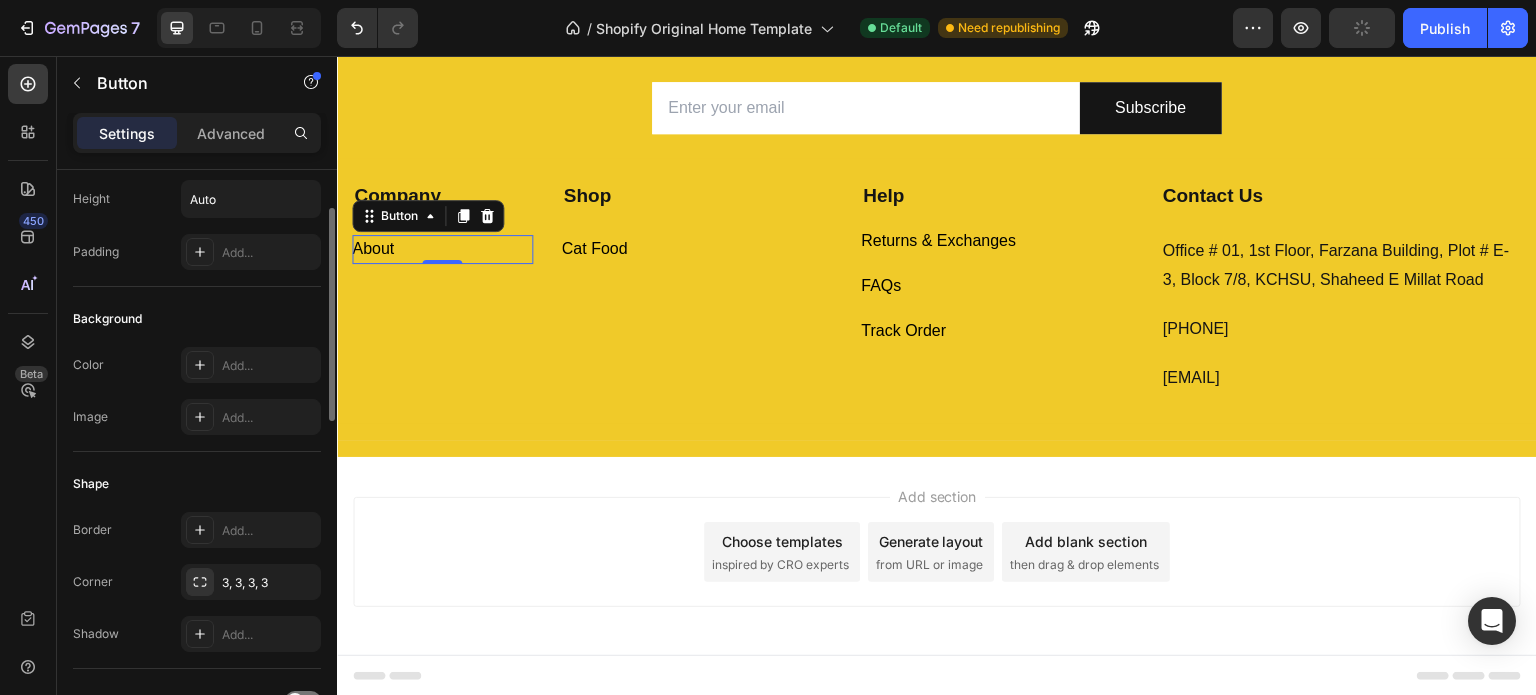 scroll, scrollTop: 0, scrollLeft: 0, axis: both 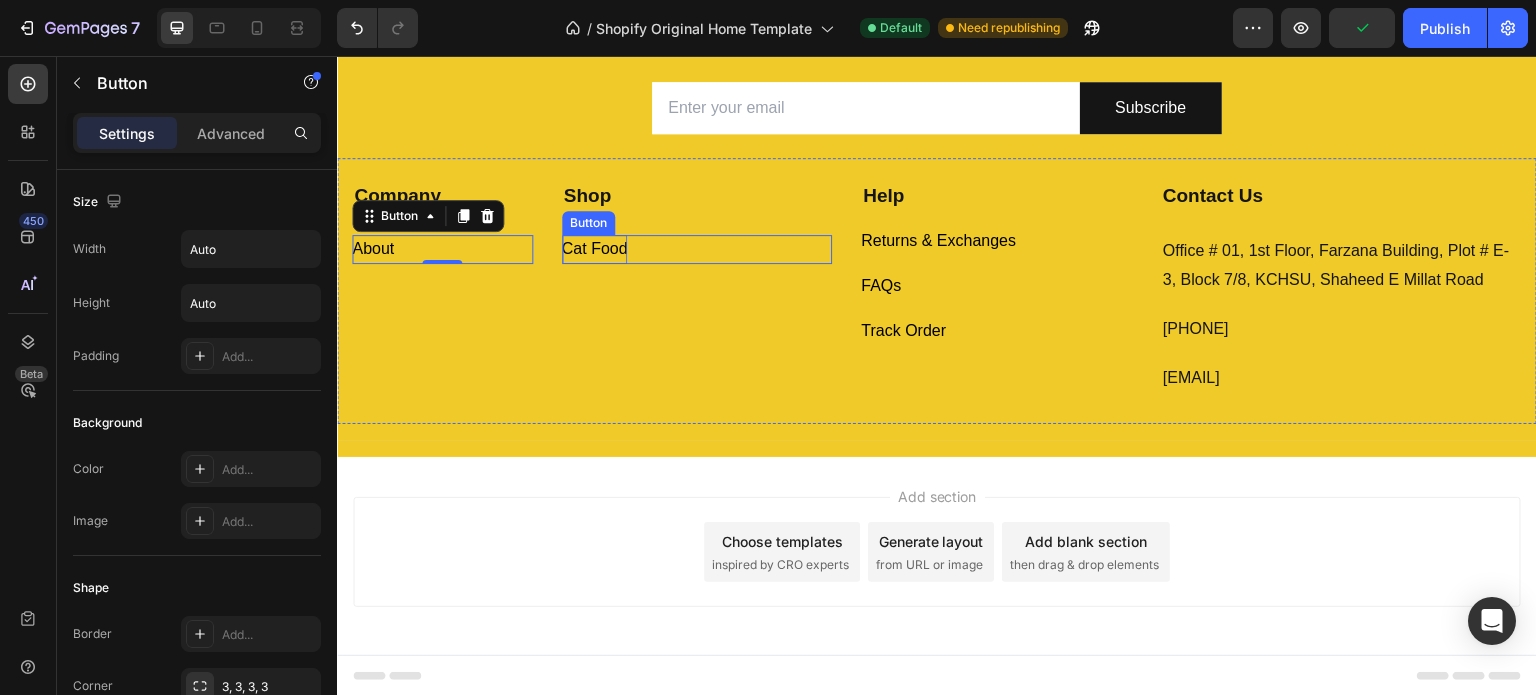 click on "Cat Food" at bounding box center [595, 249] 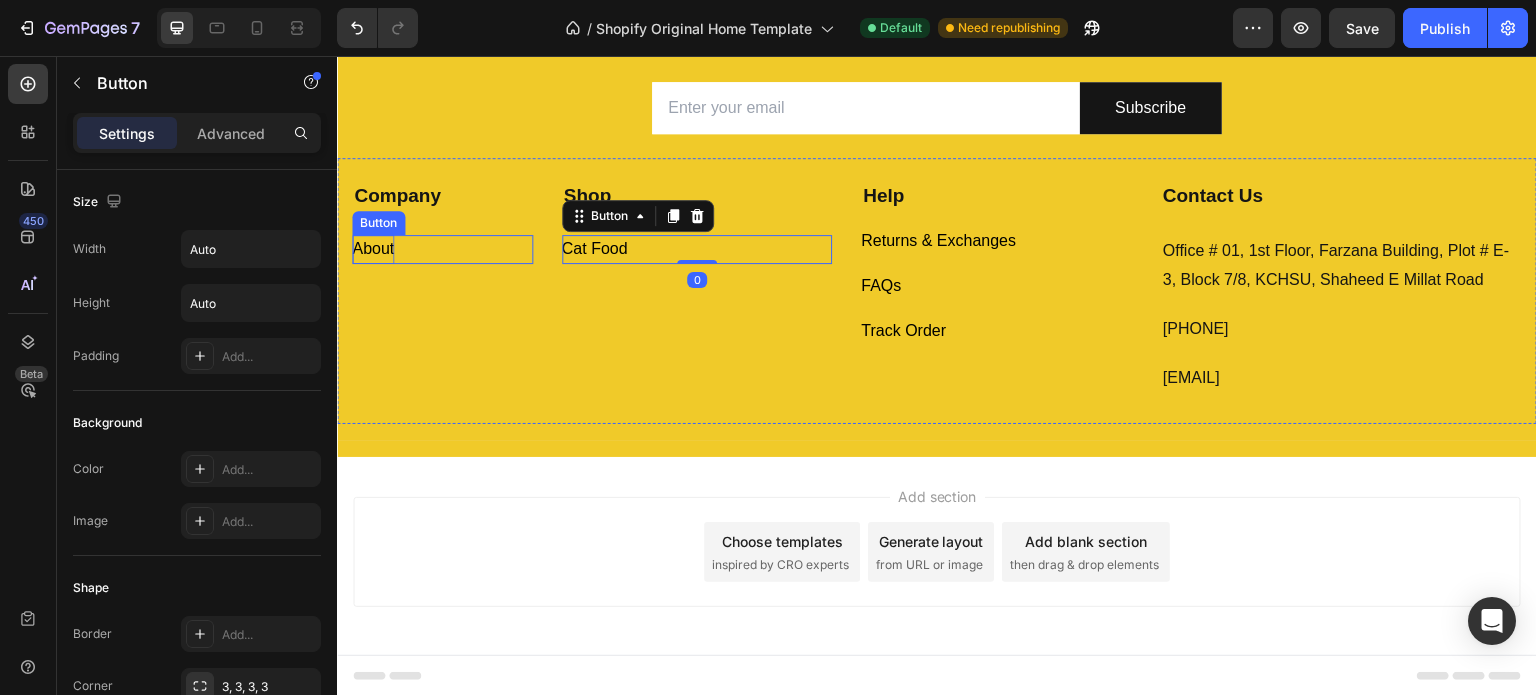 click on "About" at bounding box center [373, 249] 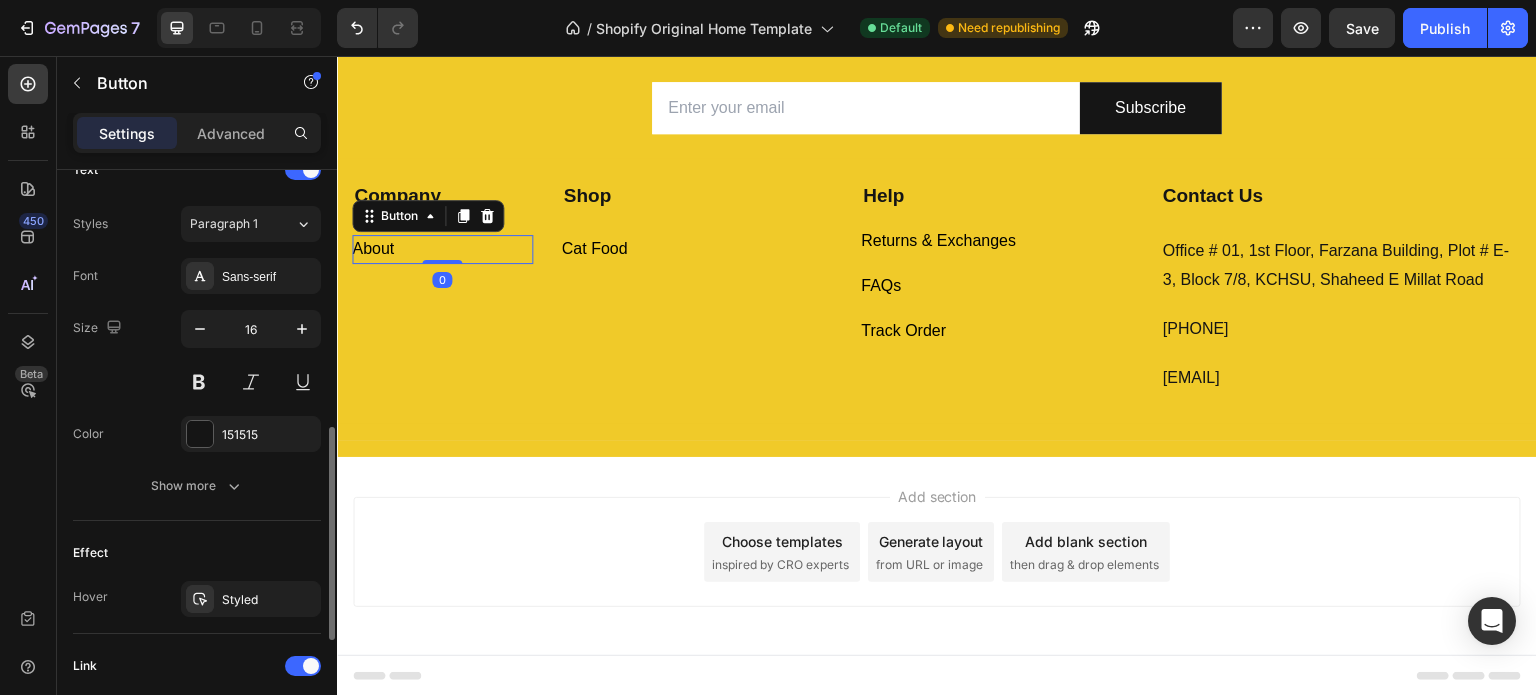 scroll, scrollTop: 1004, scrollLeft: 0, axis: vertical 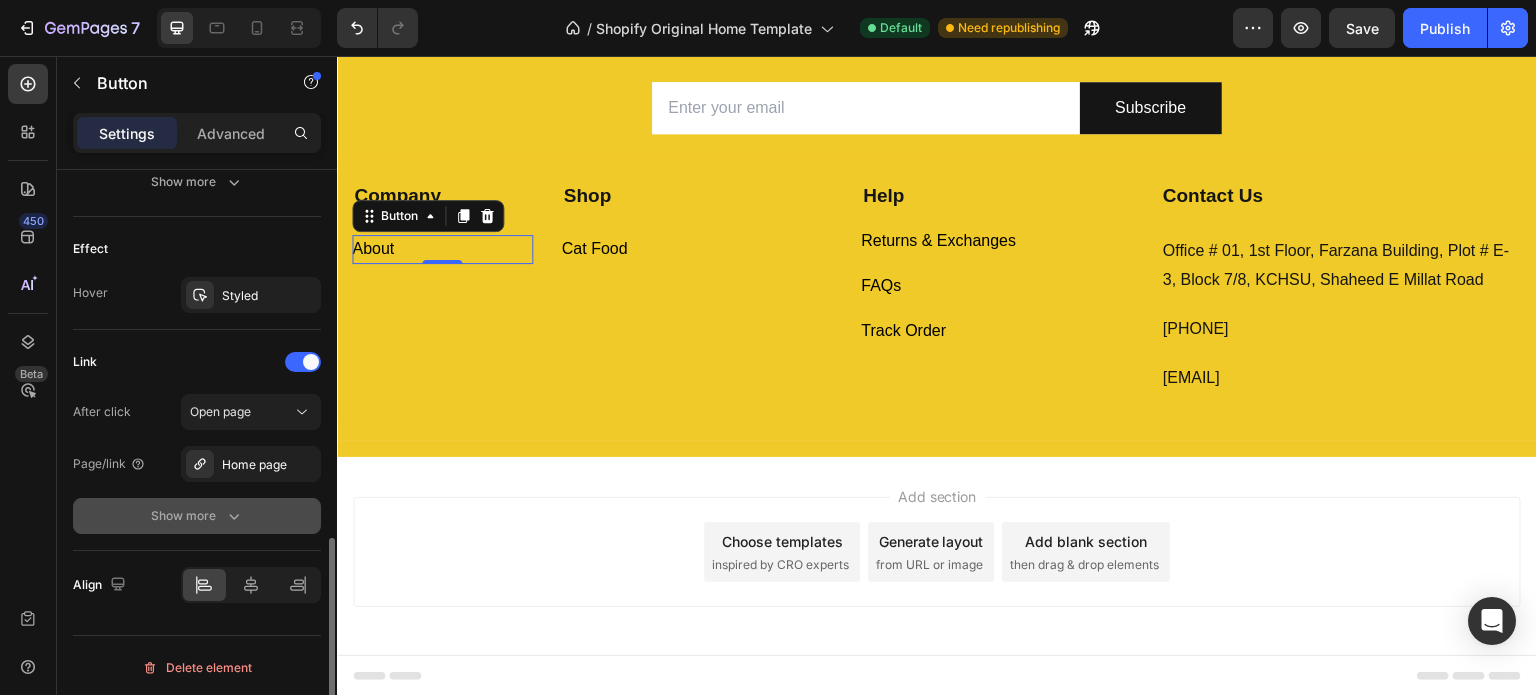 click on "Show more" at bounding box center (197, 516) 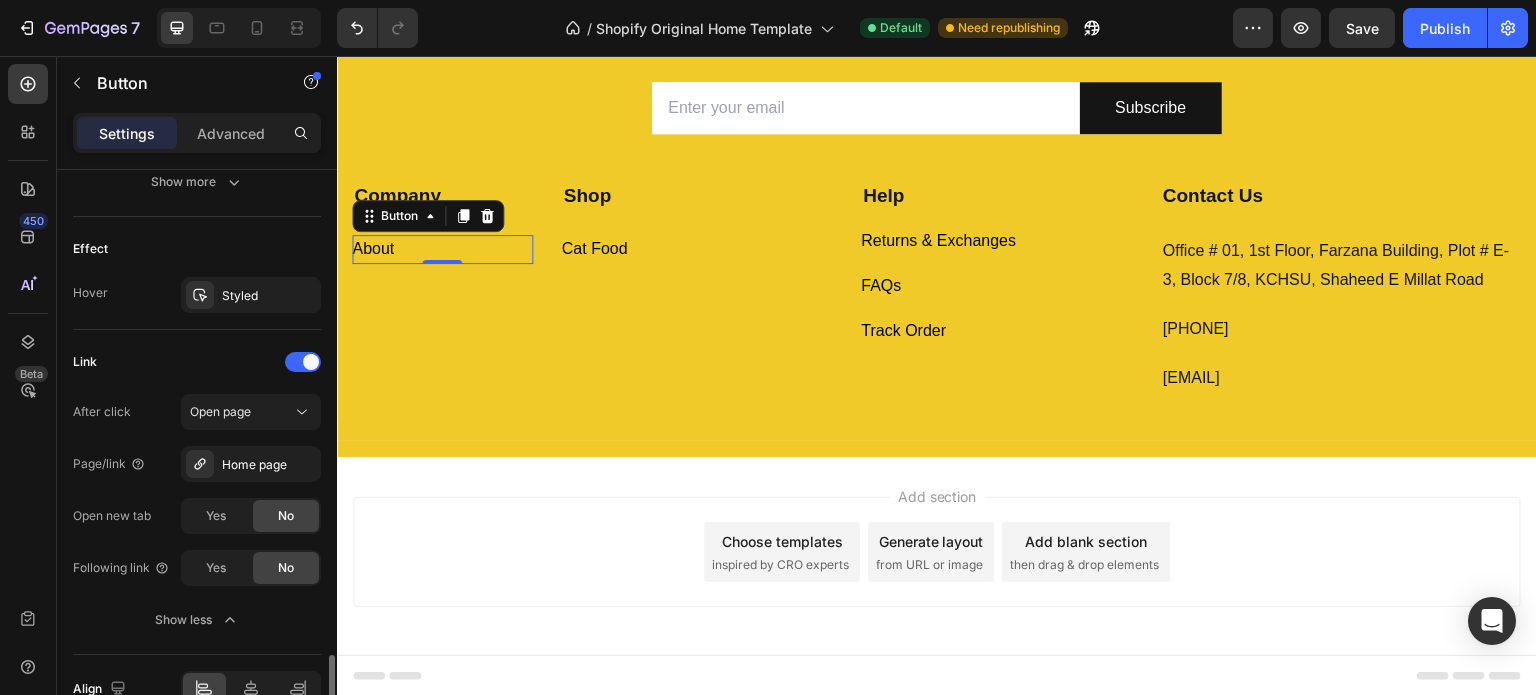 scroll, scrollTop: 1108, scrollLeft: 0, axis: vertical 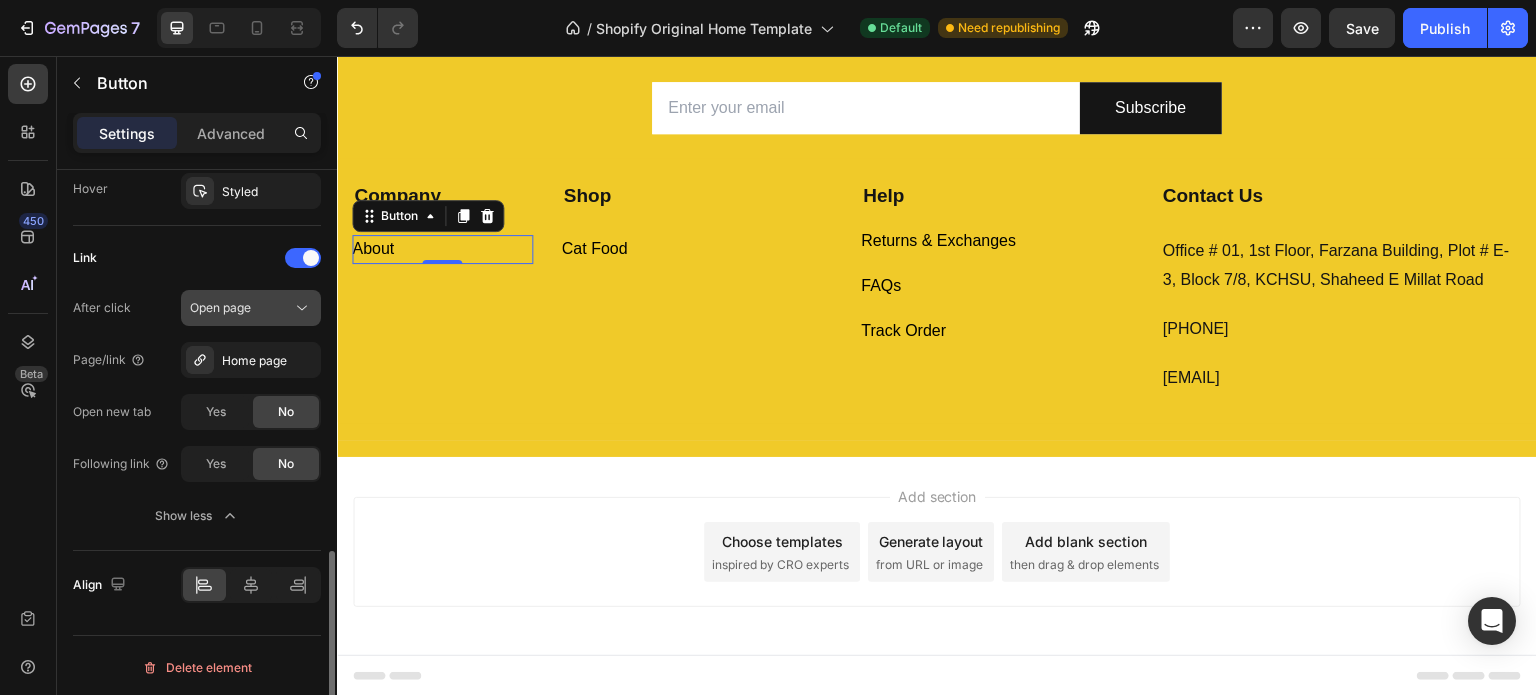 click on "Open page" at bounding box center [220, 307] 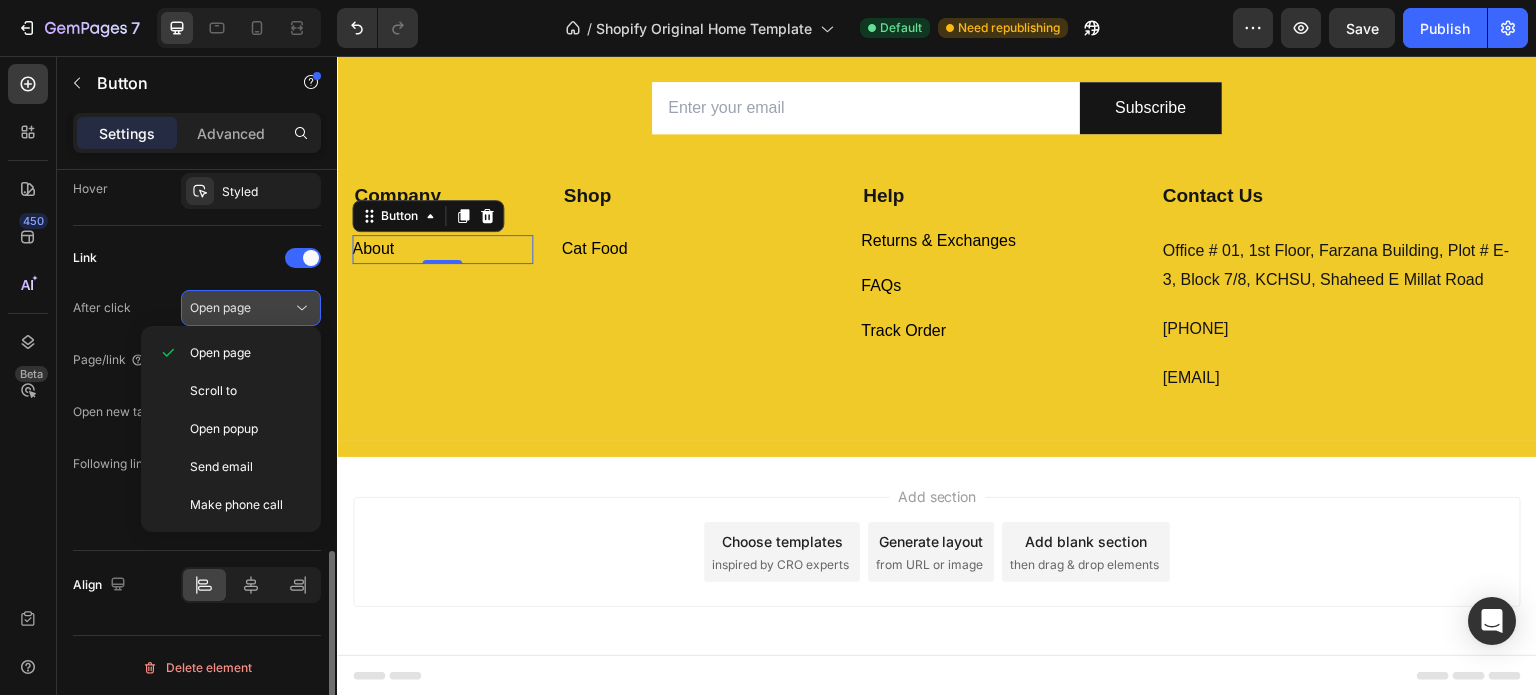 click on "Open page" at bounding box center (220, 307) 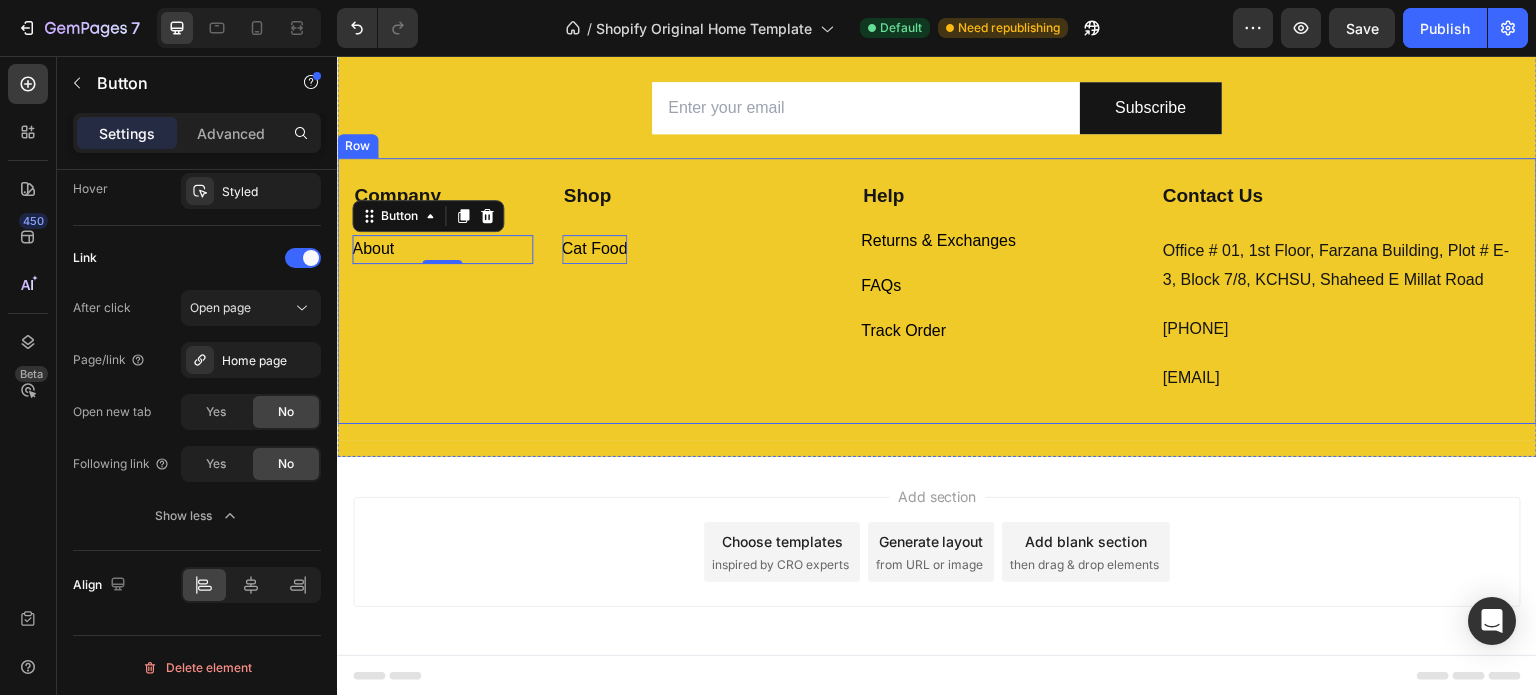 click on "Cat Food" at bounding box center [595, 249] 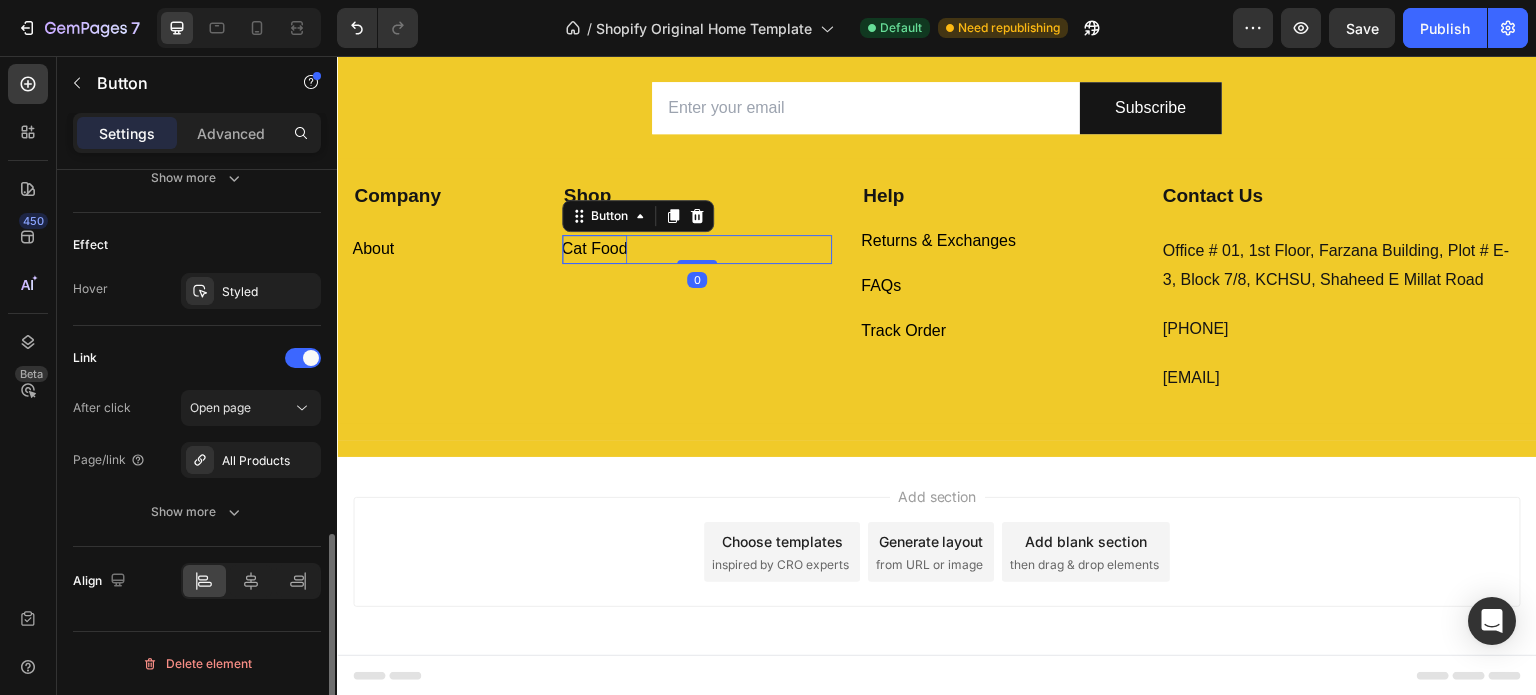 scroll, scrollTop: 1004, scrollLeft: 0, axis: vertical 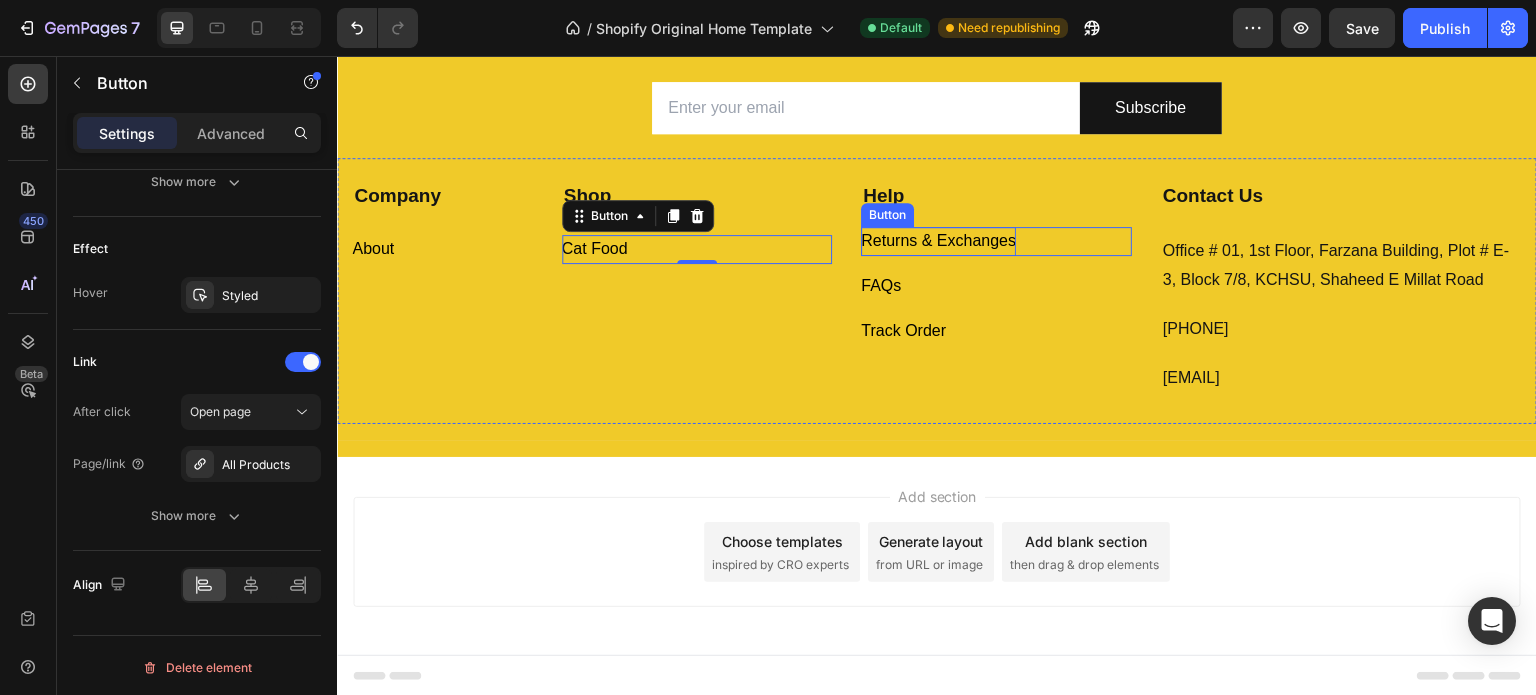 click on "Returns & Exchanges" at bounding box center (938, 241) 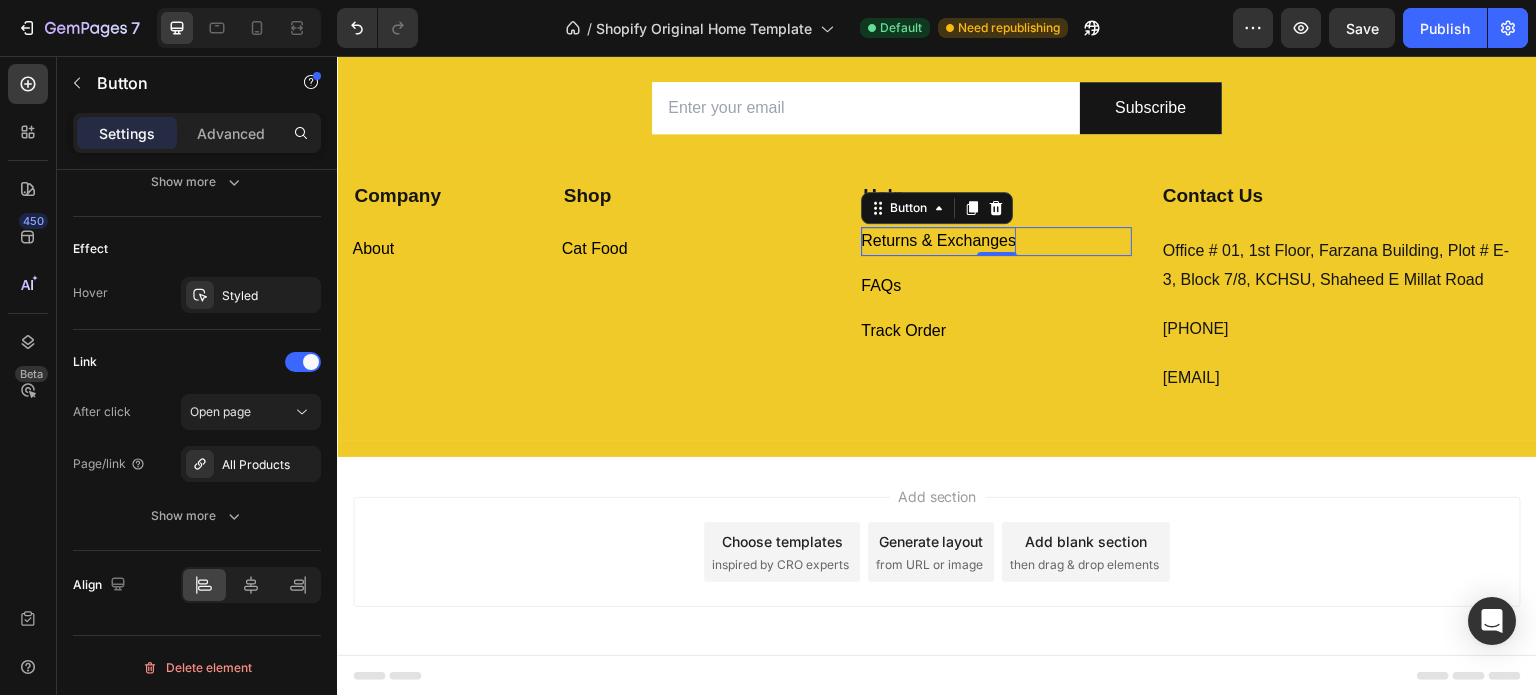 scroll, scrollTop: 1004, scrollLeft: 0, axis: vertical 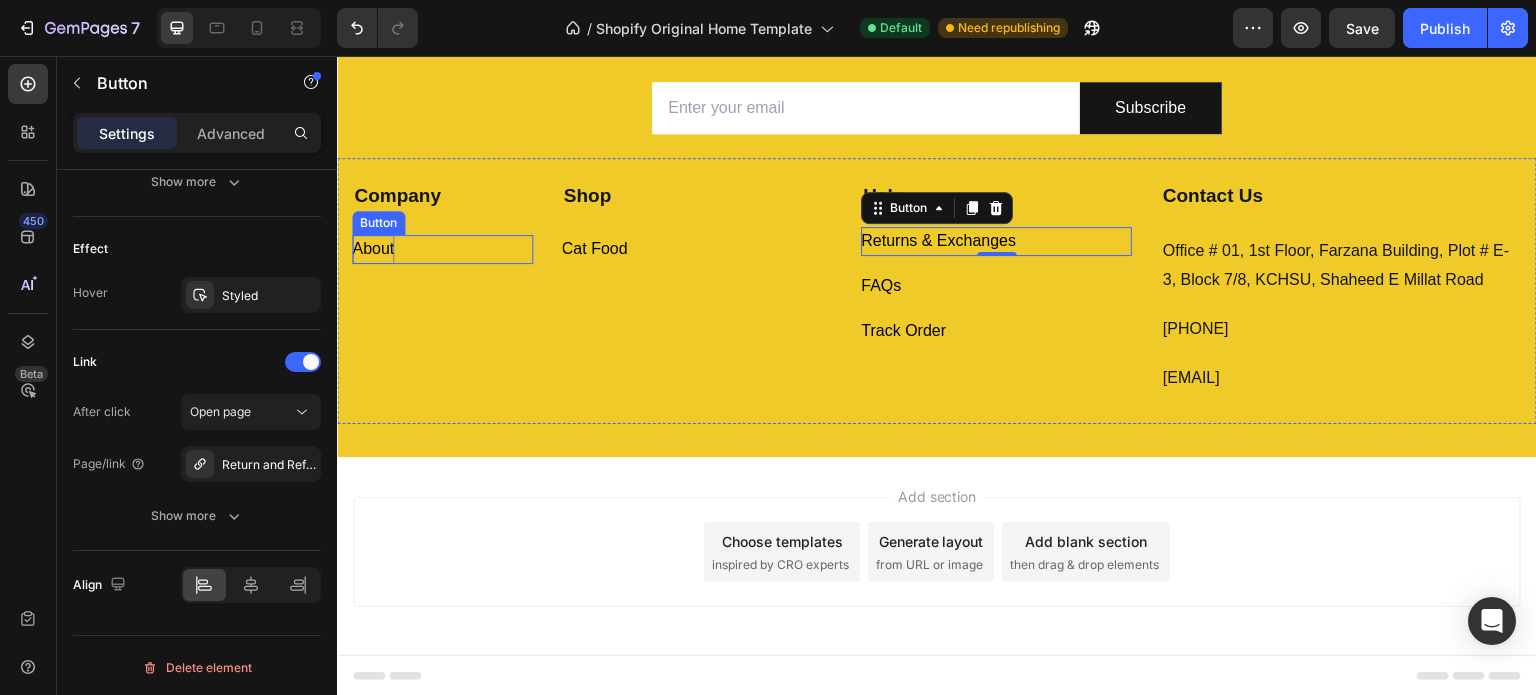 click on "About" at bounding box center (373, 249) 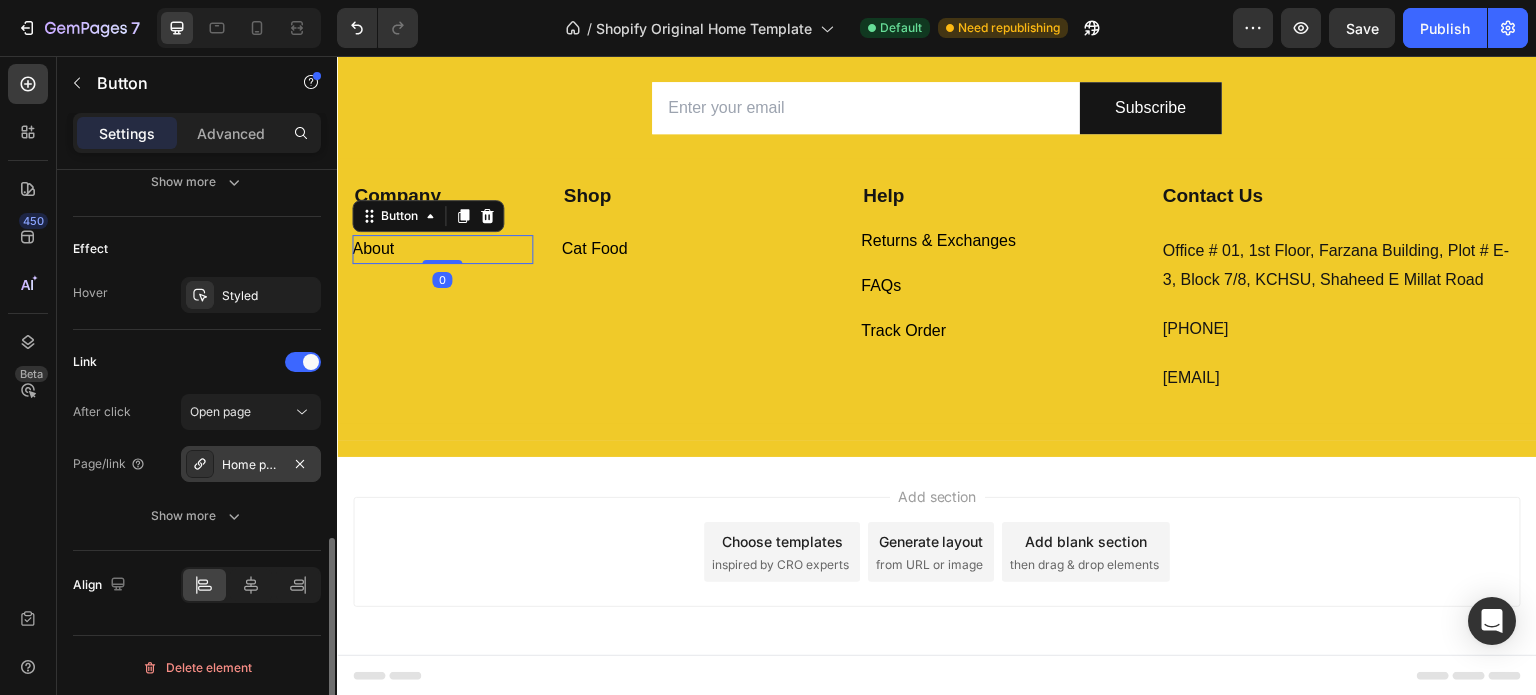 click on "Home page" at bounding box center (251, 465) 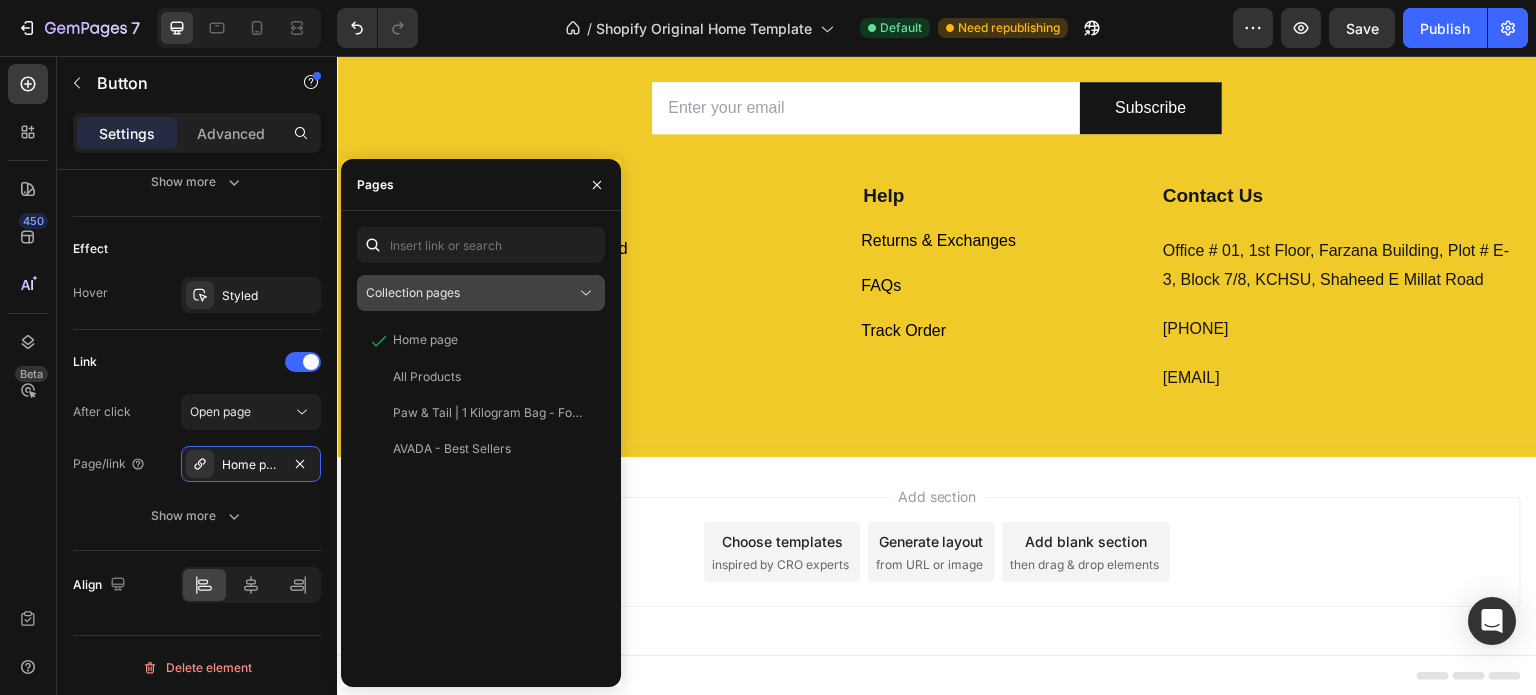 click on "Collection pages" at bounding box center [471, 293] 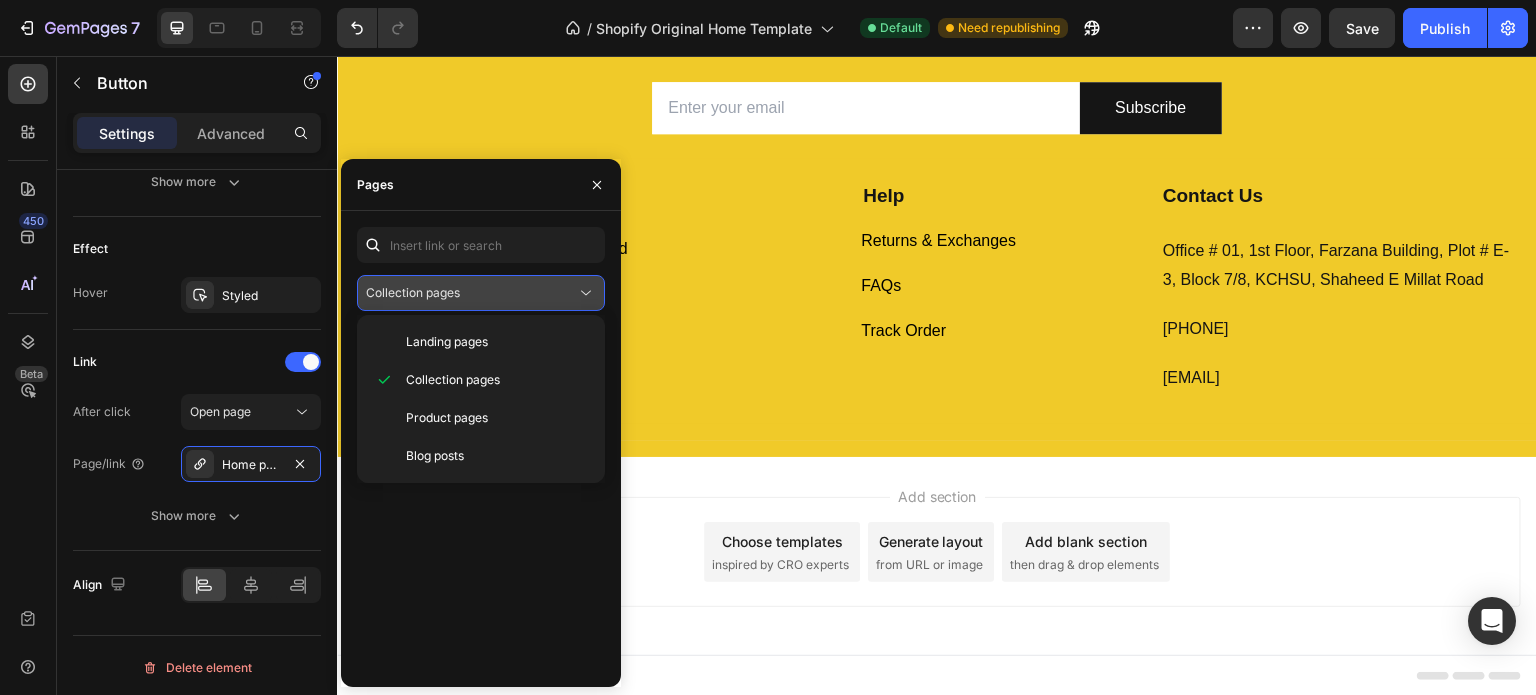 click on "Collection pages" at bounding box center (471, 293) 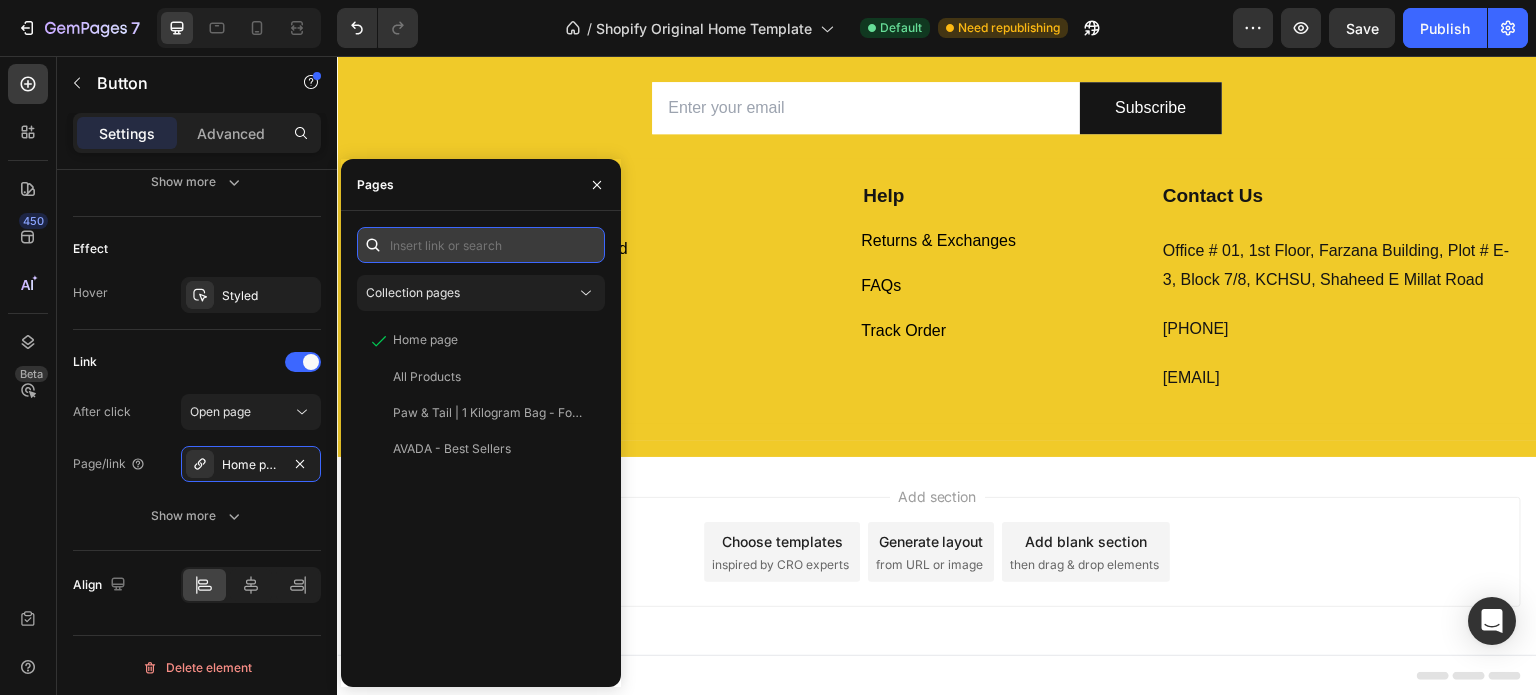 click at bounding box center [481, 245] 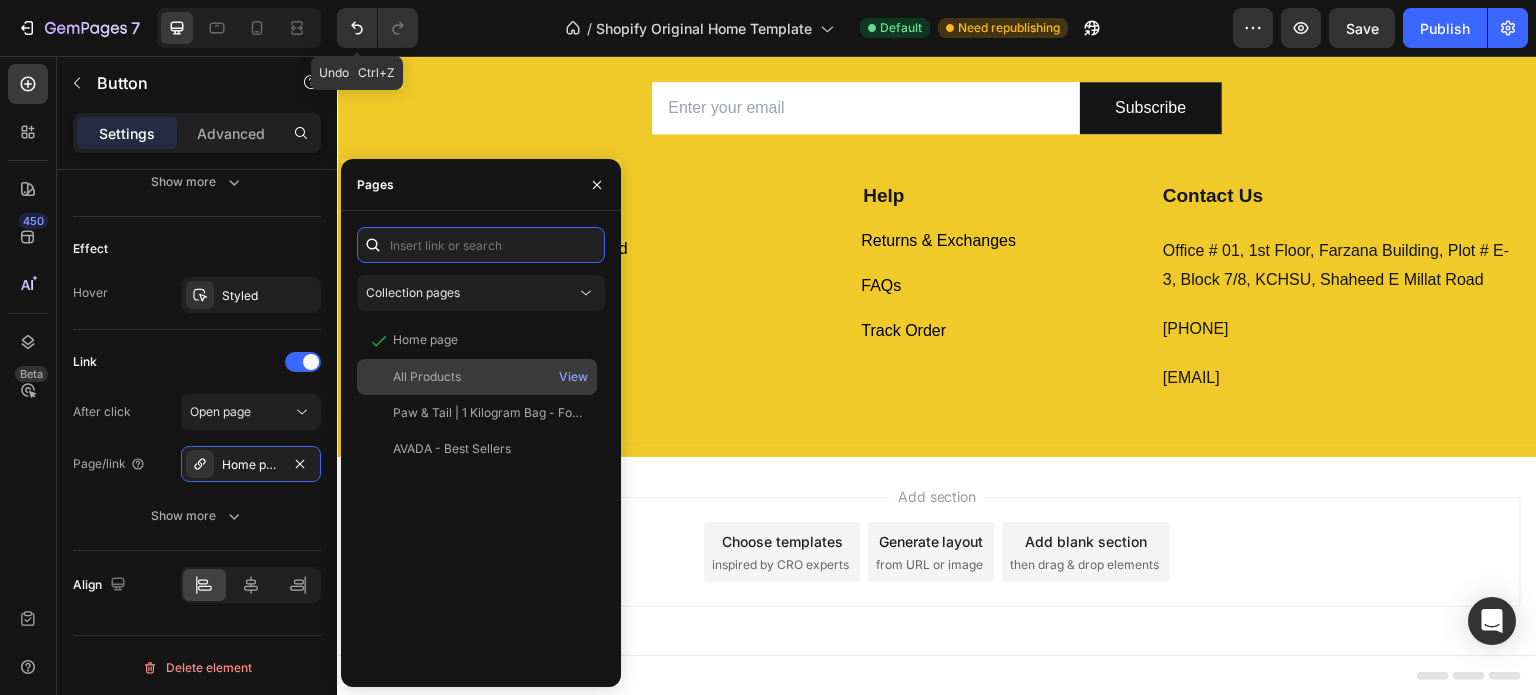 paste on "https://pawandtail.net/blogs/news" 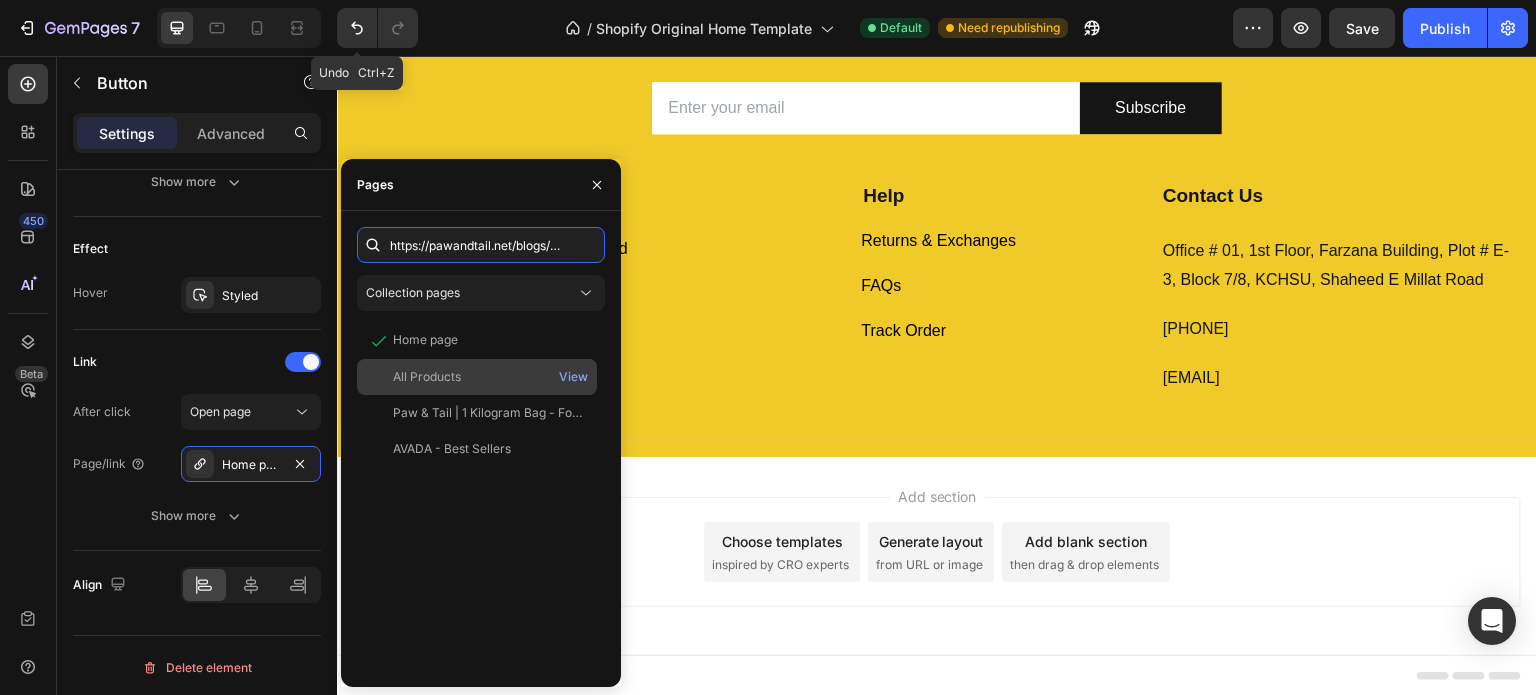 scroll, scrollTop: 0, scrollLeft: 19, axis: horizontal 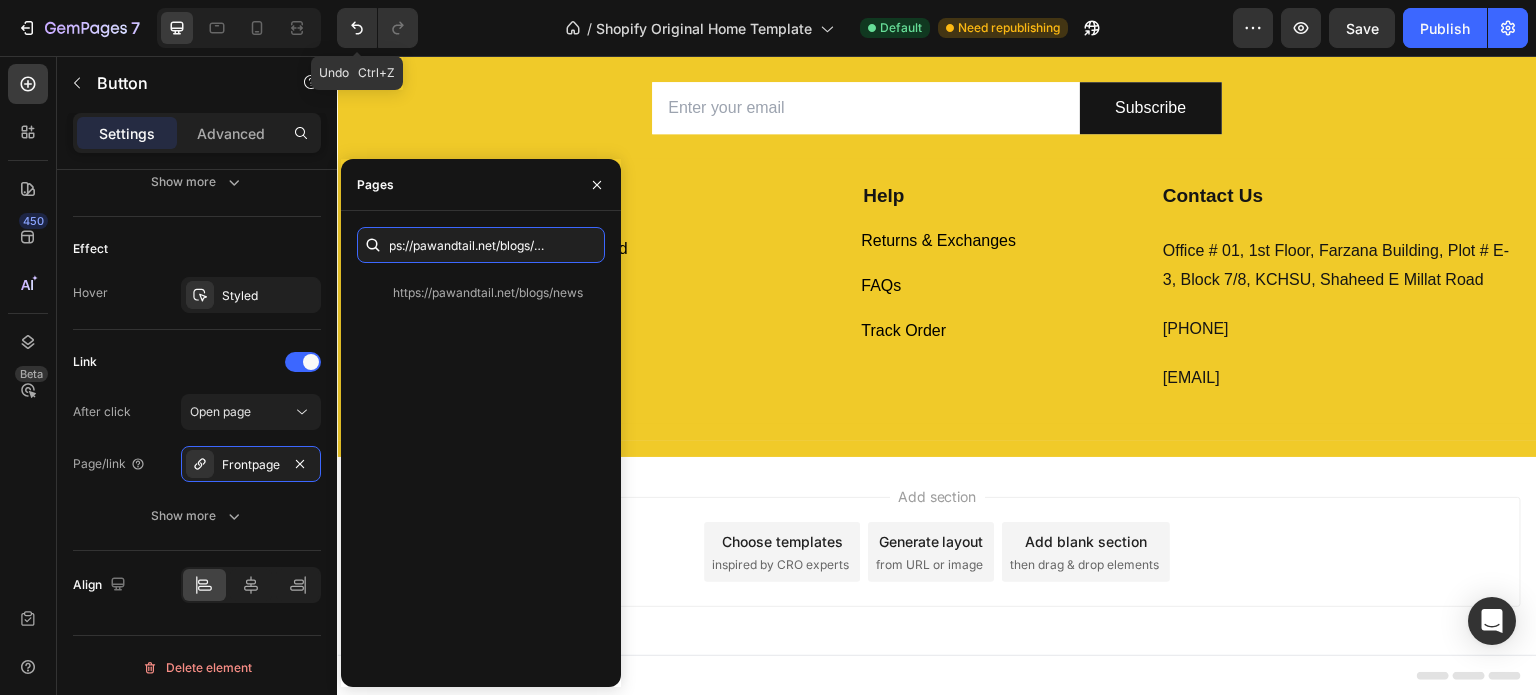 type on "https://pawandtail.net/blogs/news" 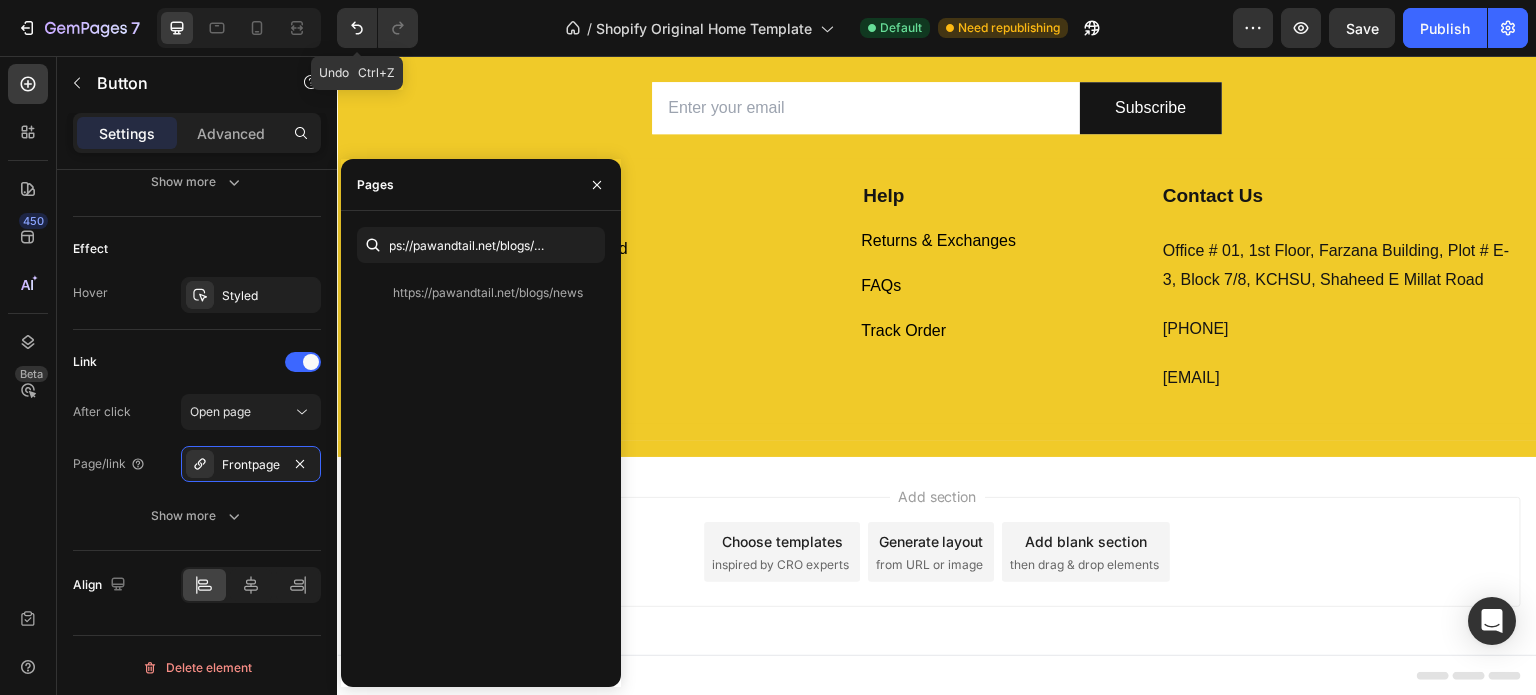 click on "https://pawandtail.net/blogs/news   View" 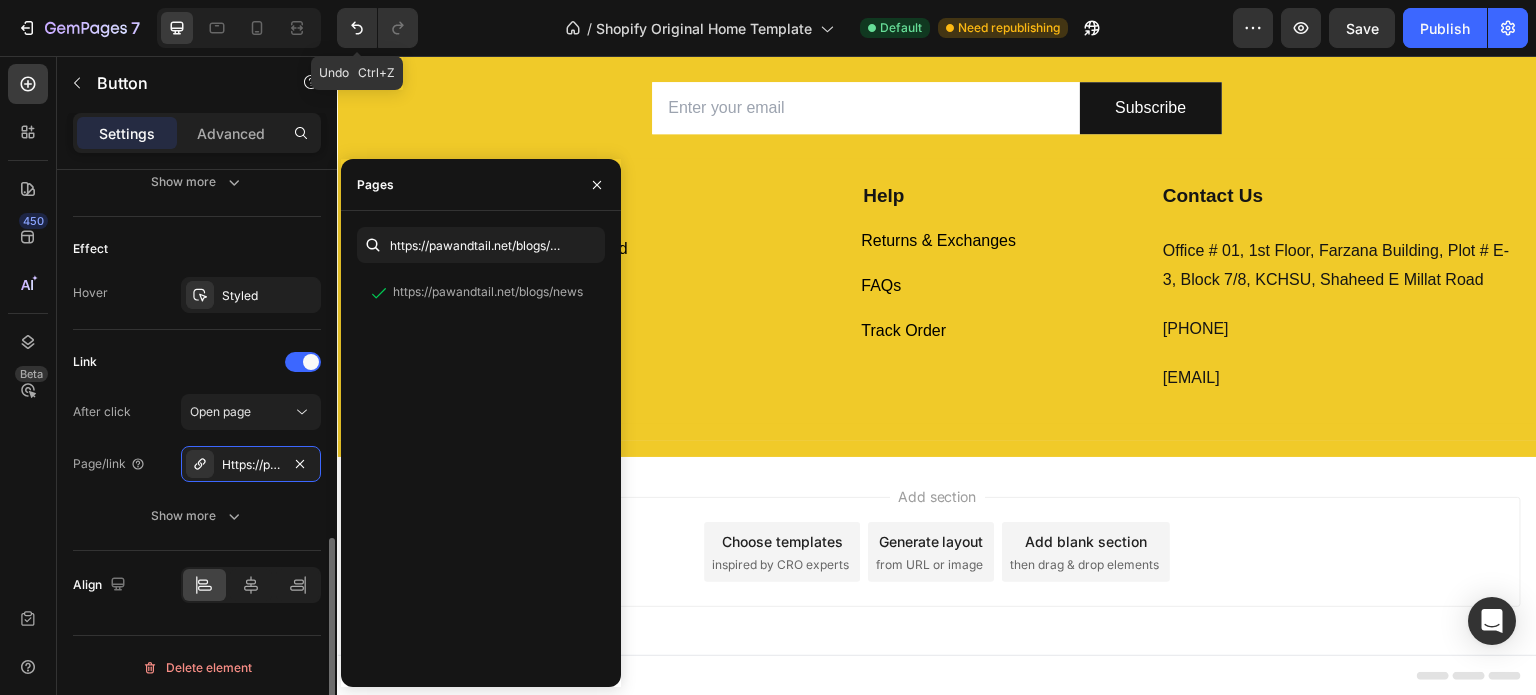 click on "Link" at bounding box center [197, 362] 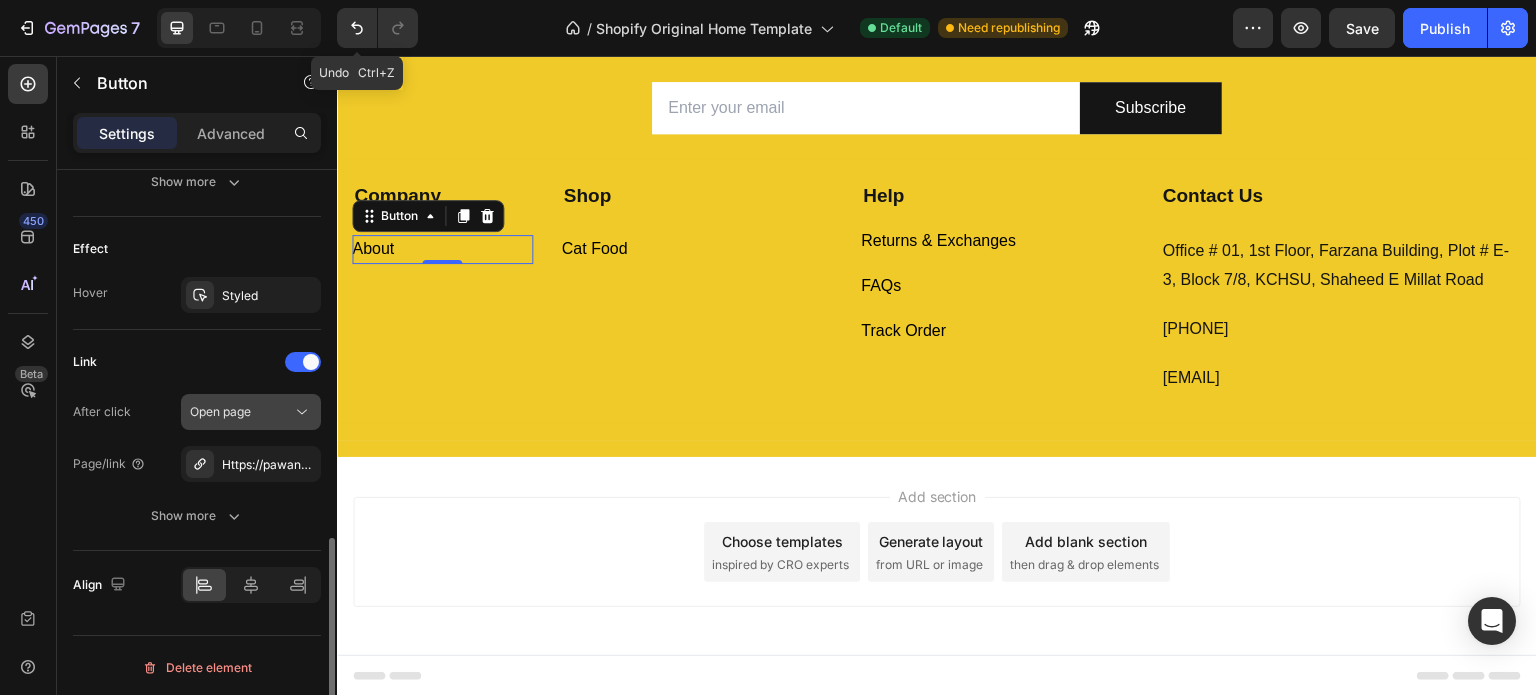 click on "Open page" 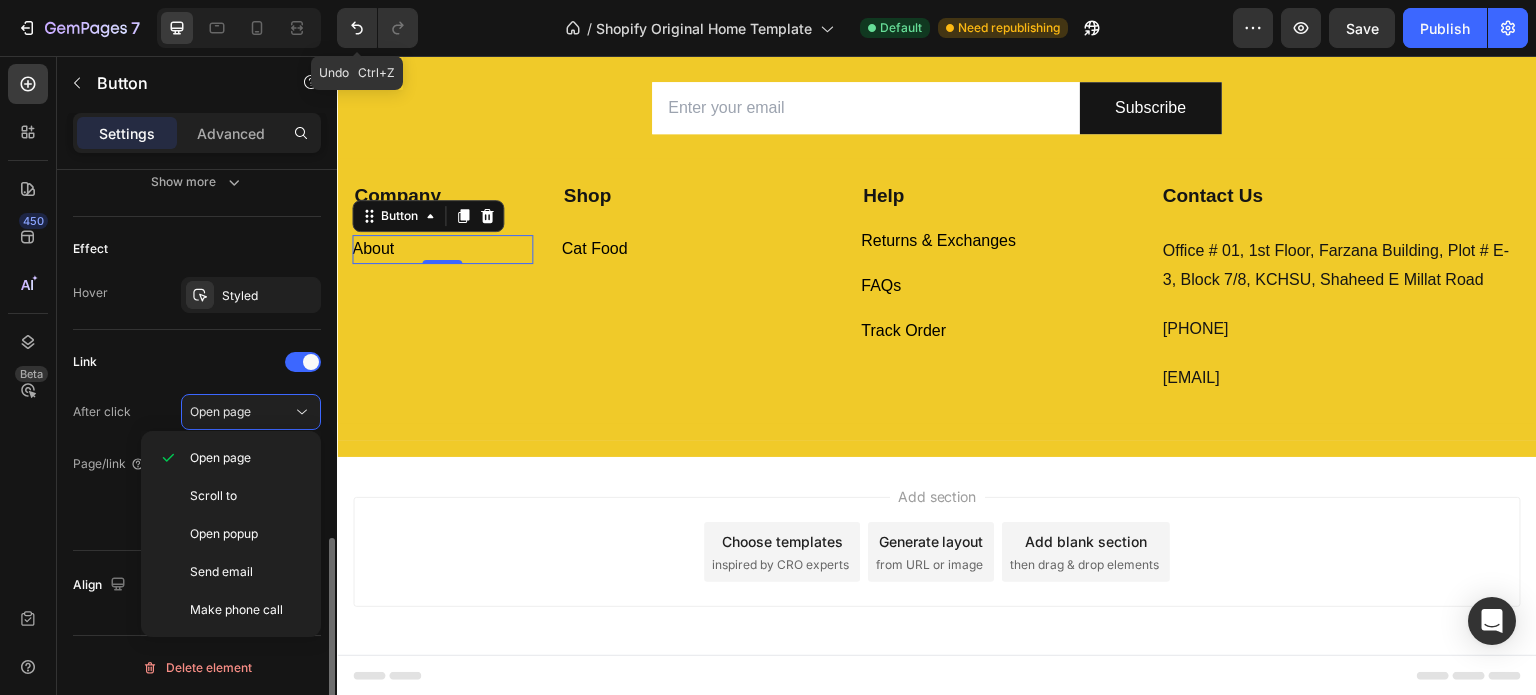 click on "Link" at bounding box center [197, 362] 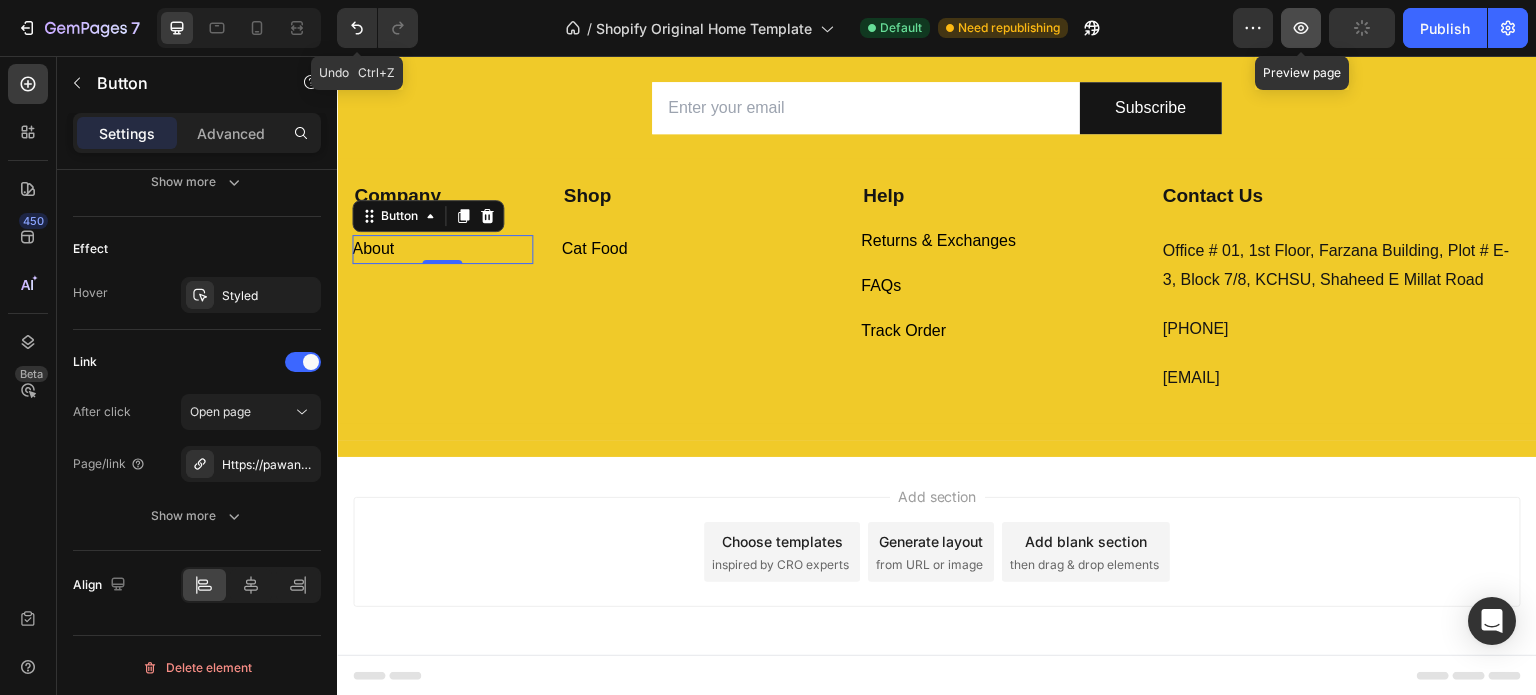 drag, startPoint x: 1301, startPoint y: 34, endPoint x: 1311, endPoint y: 19, distance: 18.027756 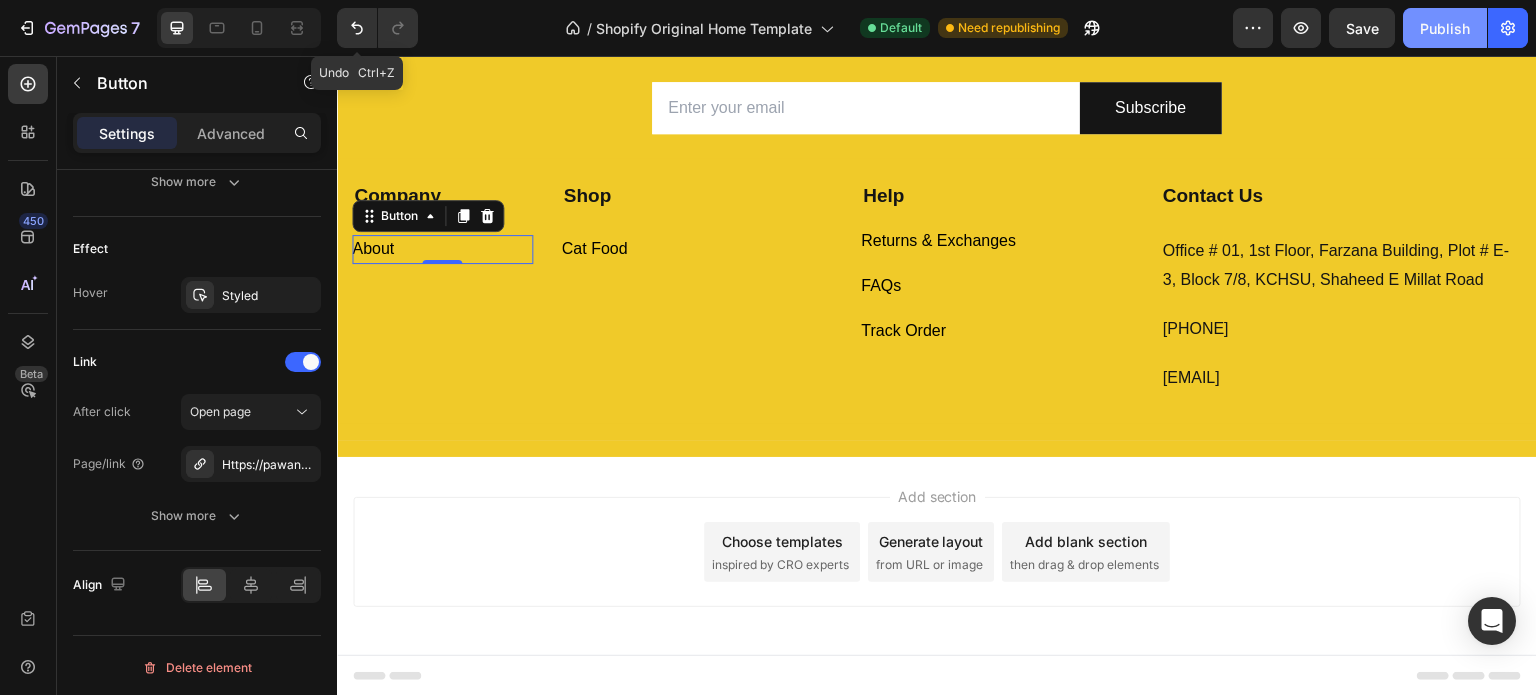 click on "Publish" at bounding box center (1445, 28) 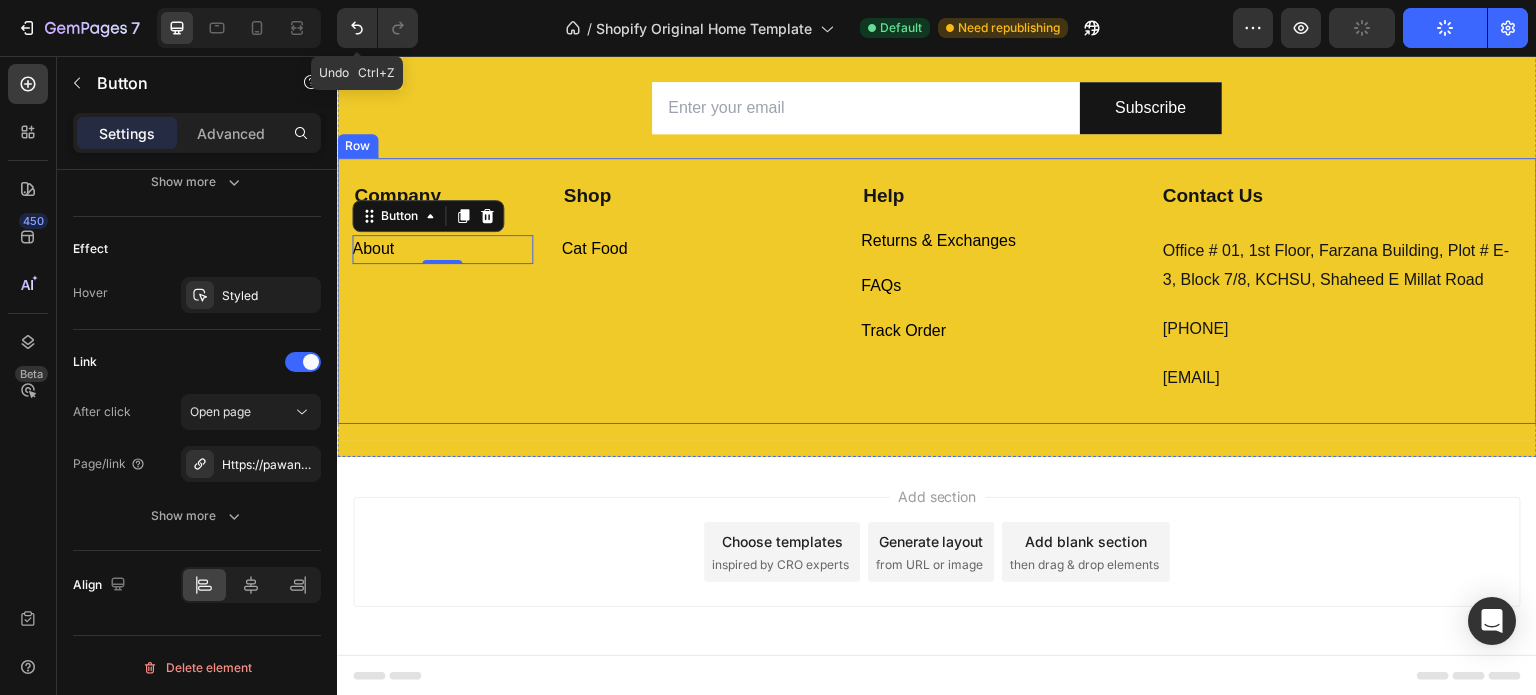 click on "Company Text block About Button   0 Shop Text block Cat Food Button Help Text block Returns & Exchanges Button FAQs Button Track Order Button Contact Us Text block Office # [NUMBER], [NUMBER] Floor, [AREA_NAME], [BLOCK] [BLOCK], [AREA], [STREET_NAME] Text block [PHONE] Text block [EMAIL] Text block Row" at bounding box center (937, 291) 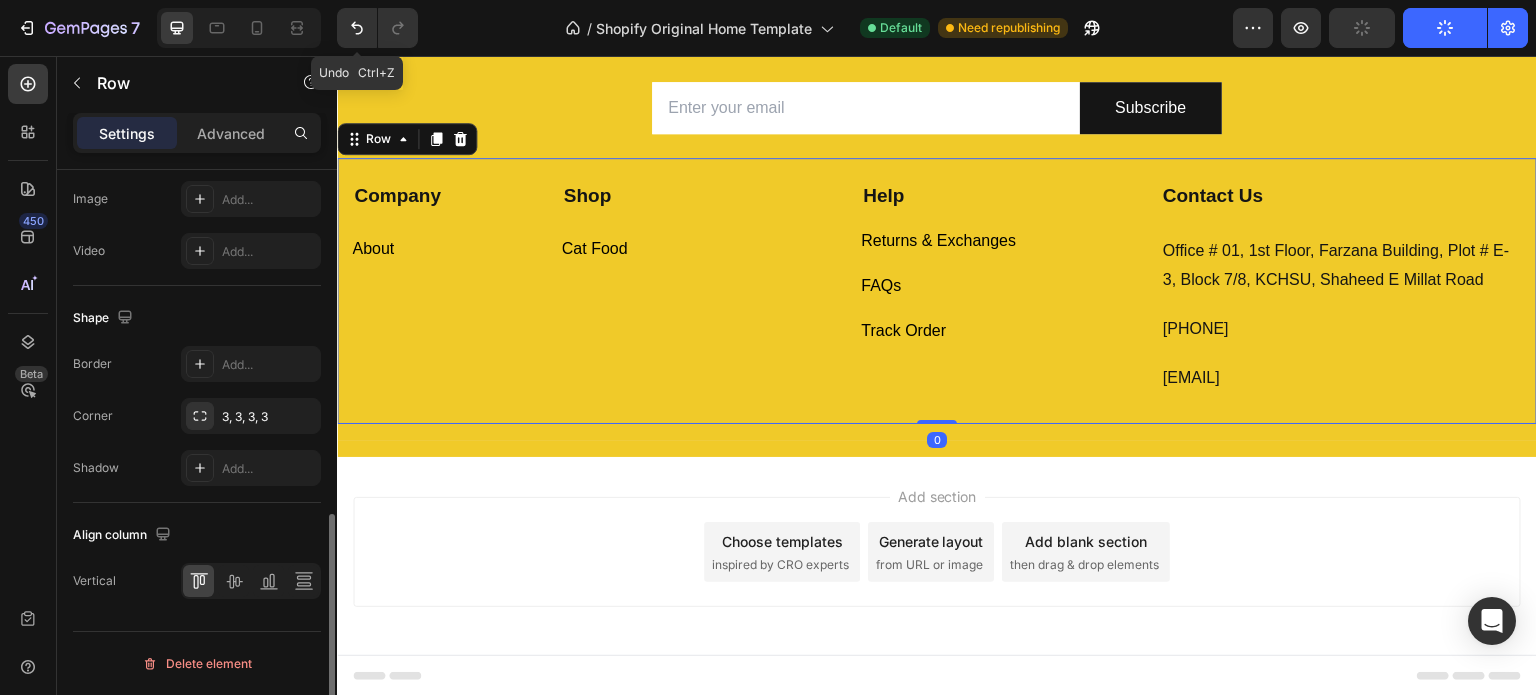 scroll, scrollTop: 0, scrollLeft: 0, axis: both 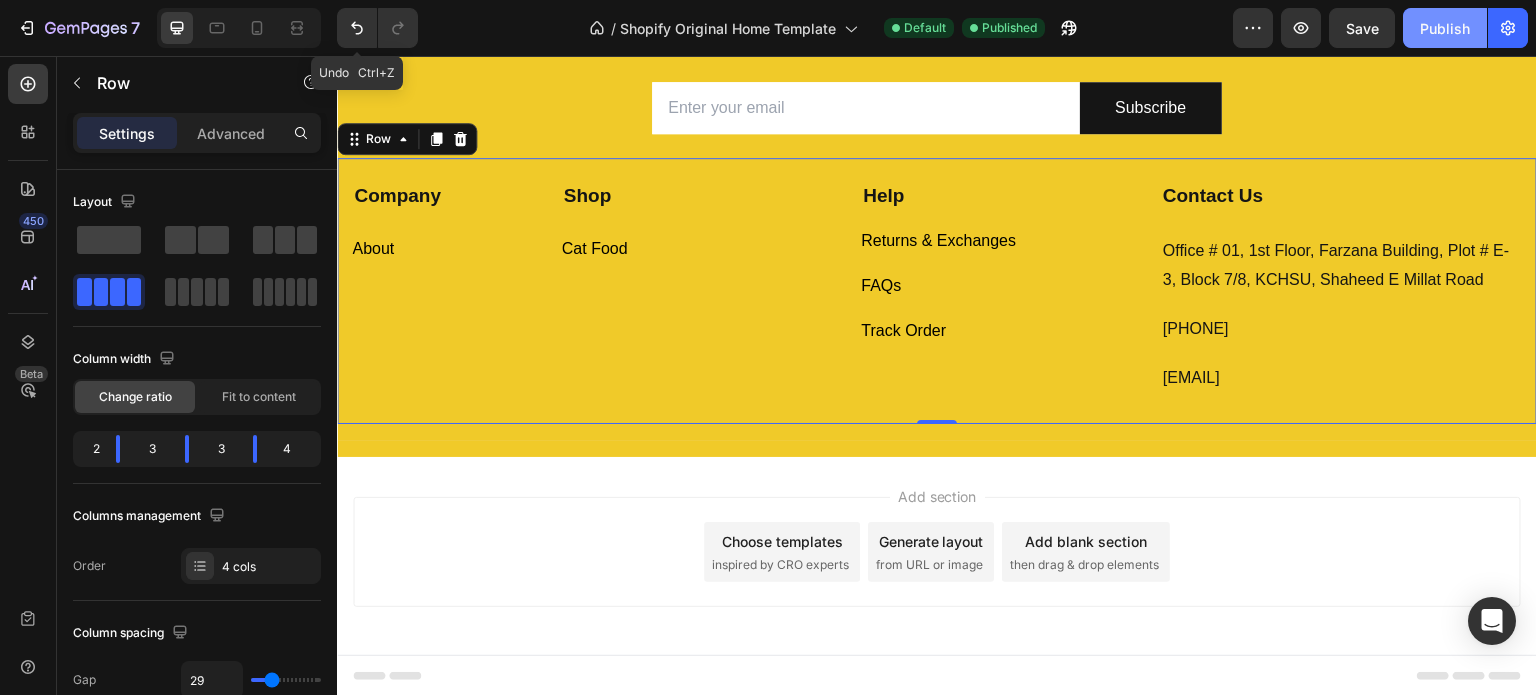 click on "Publish" at bounding box center (1445, 28) 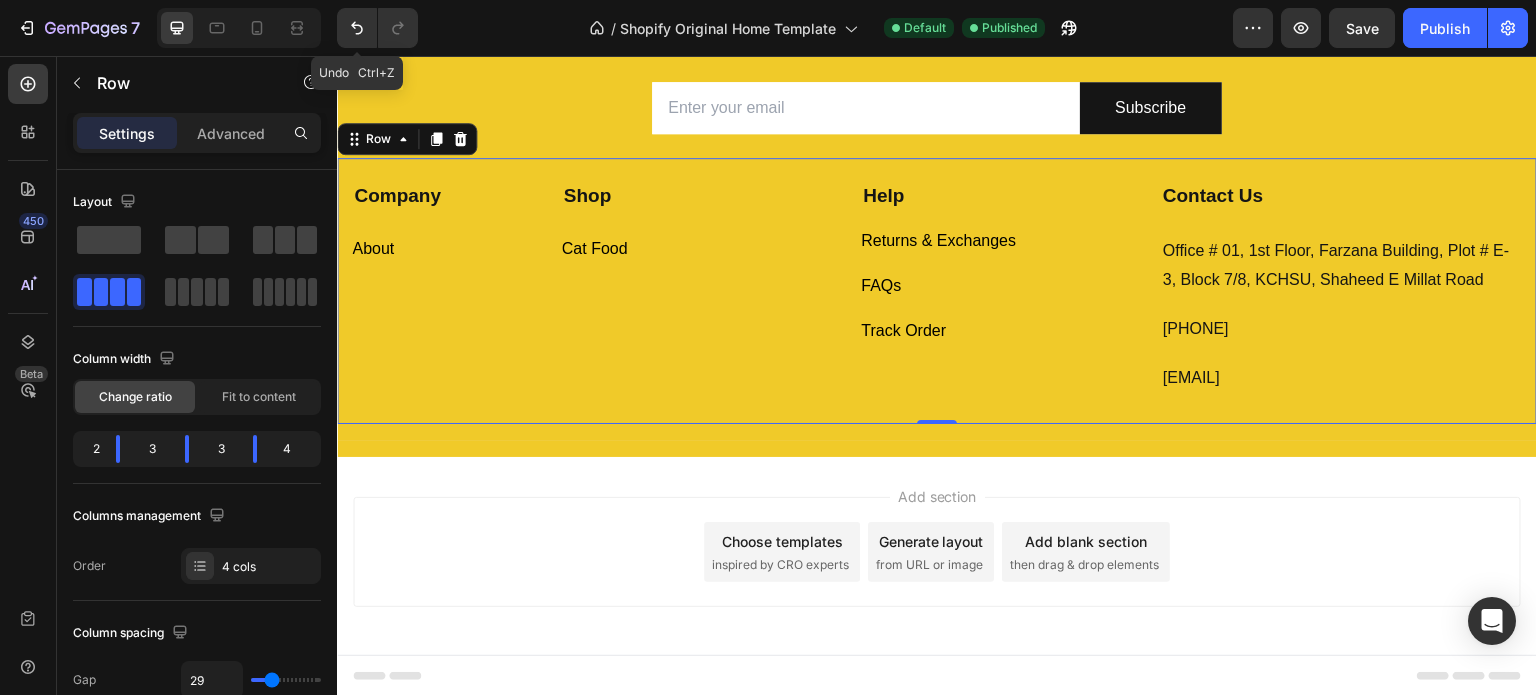 click on "Company Text block About Button" at bounding box center [442, 288] 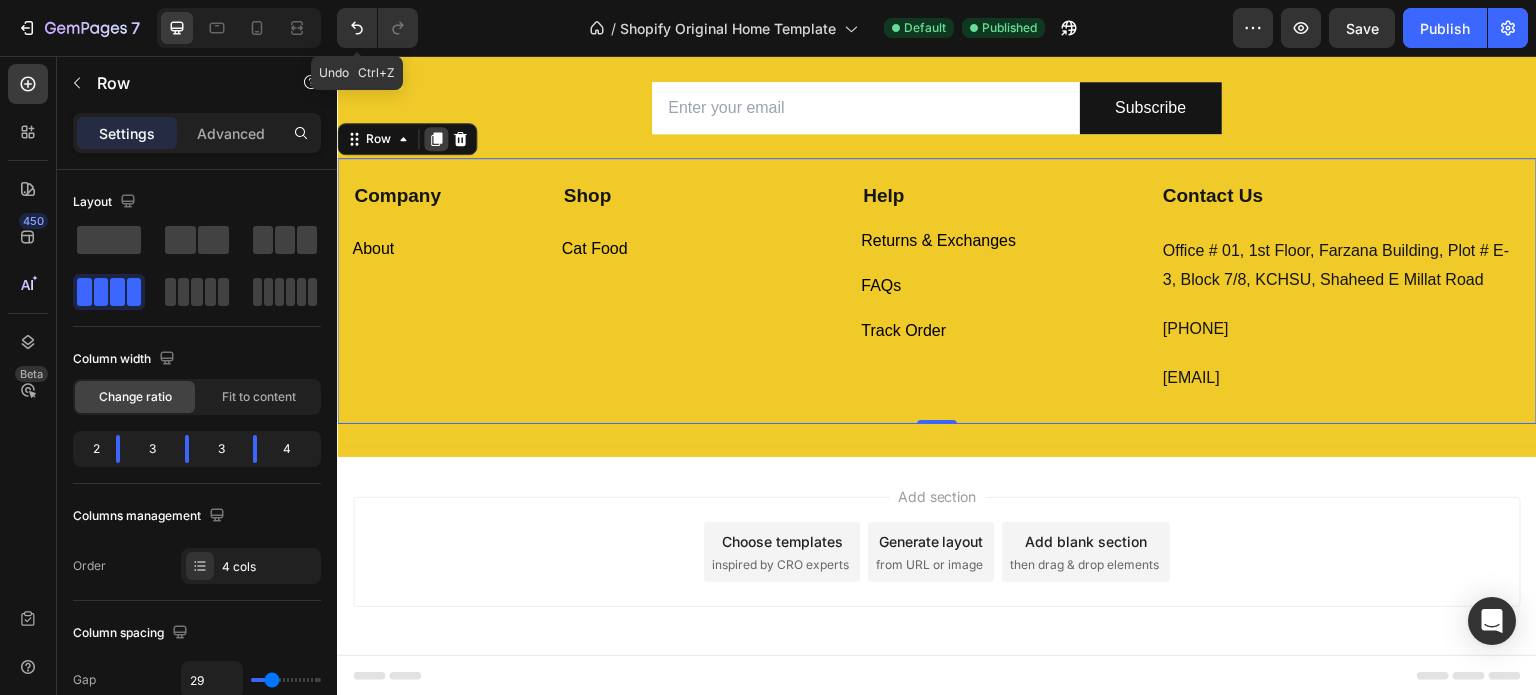 click 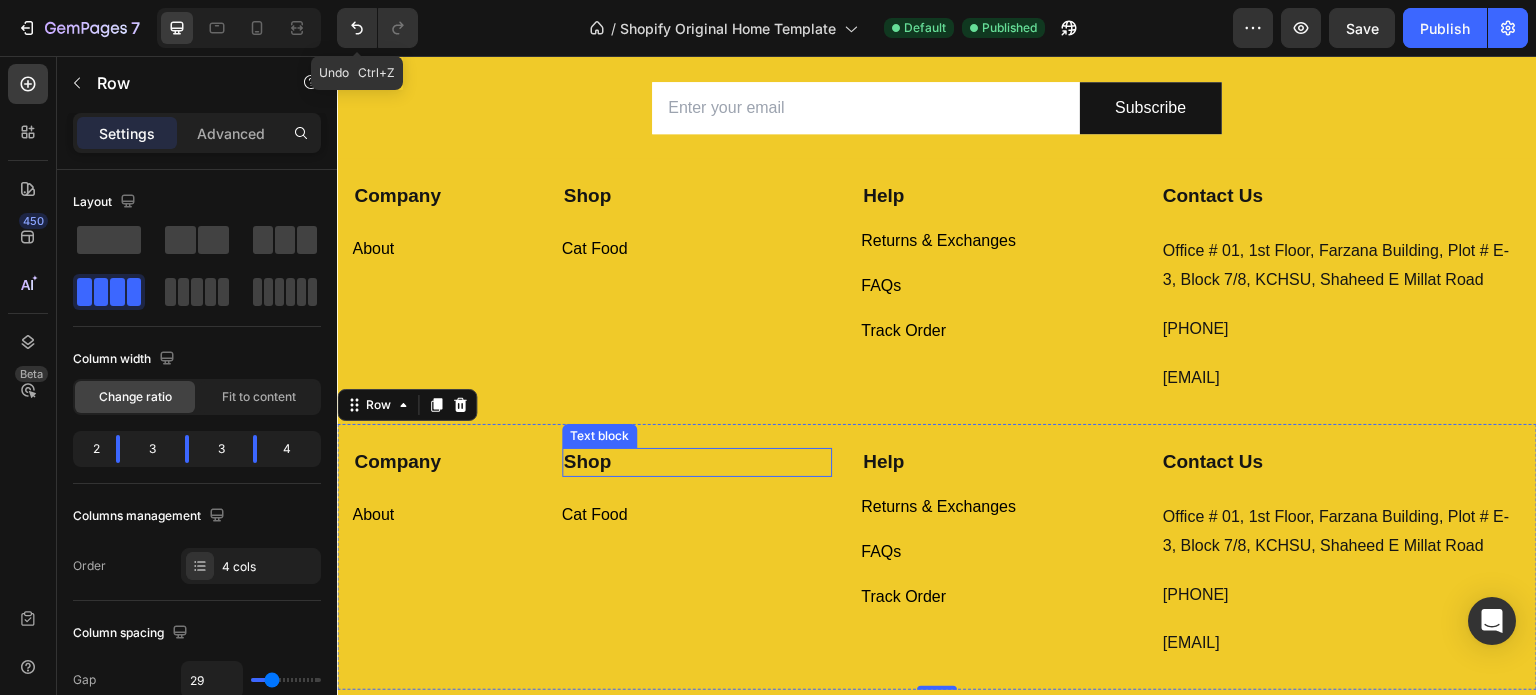 scroll, scrollTop: 8672, scrollLeft: 0, axis: vertical 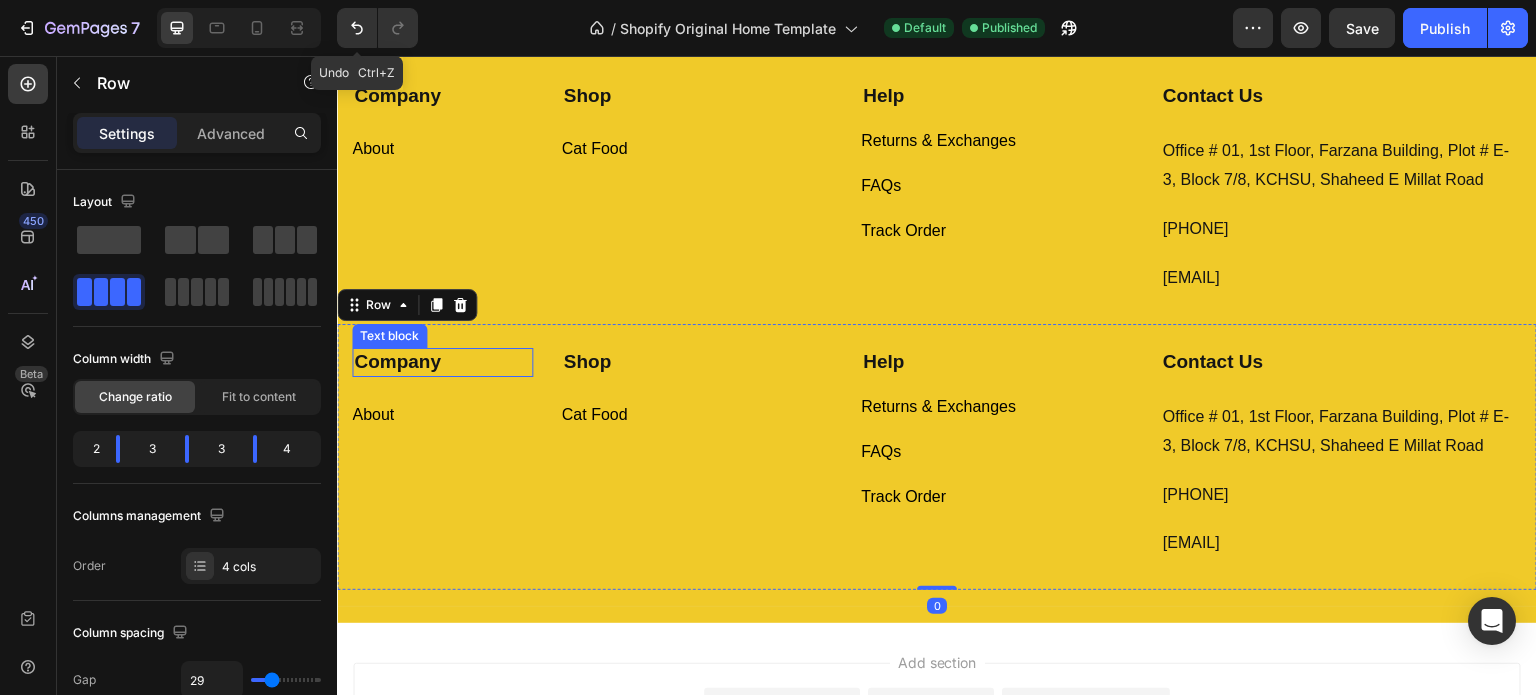 click on "Company" at bounding box center [397, 361] 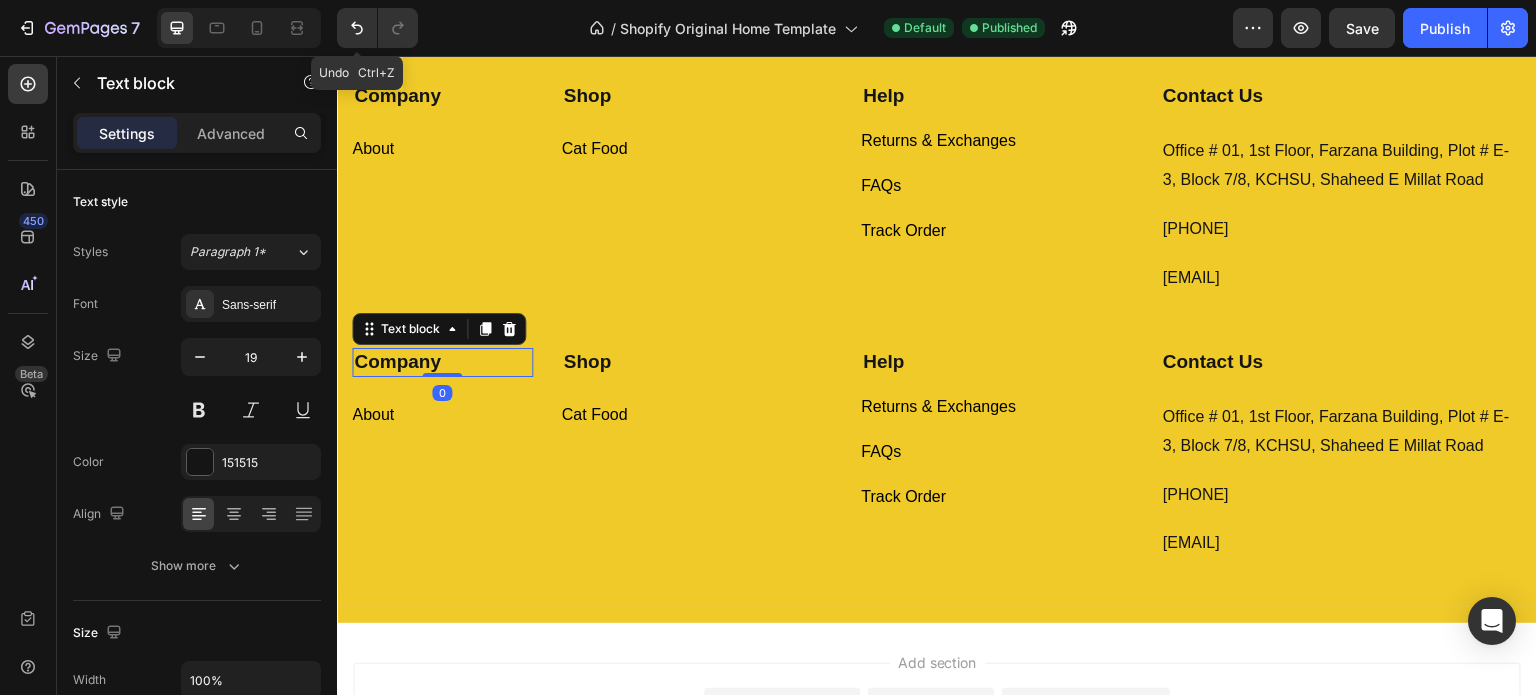 click on "Company" at bounding box center [397, 361] 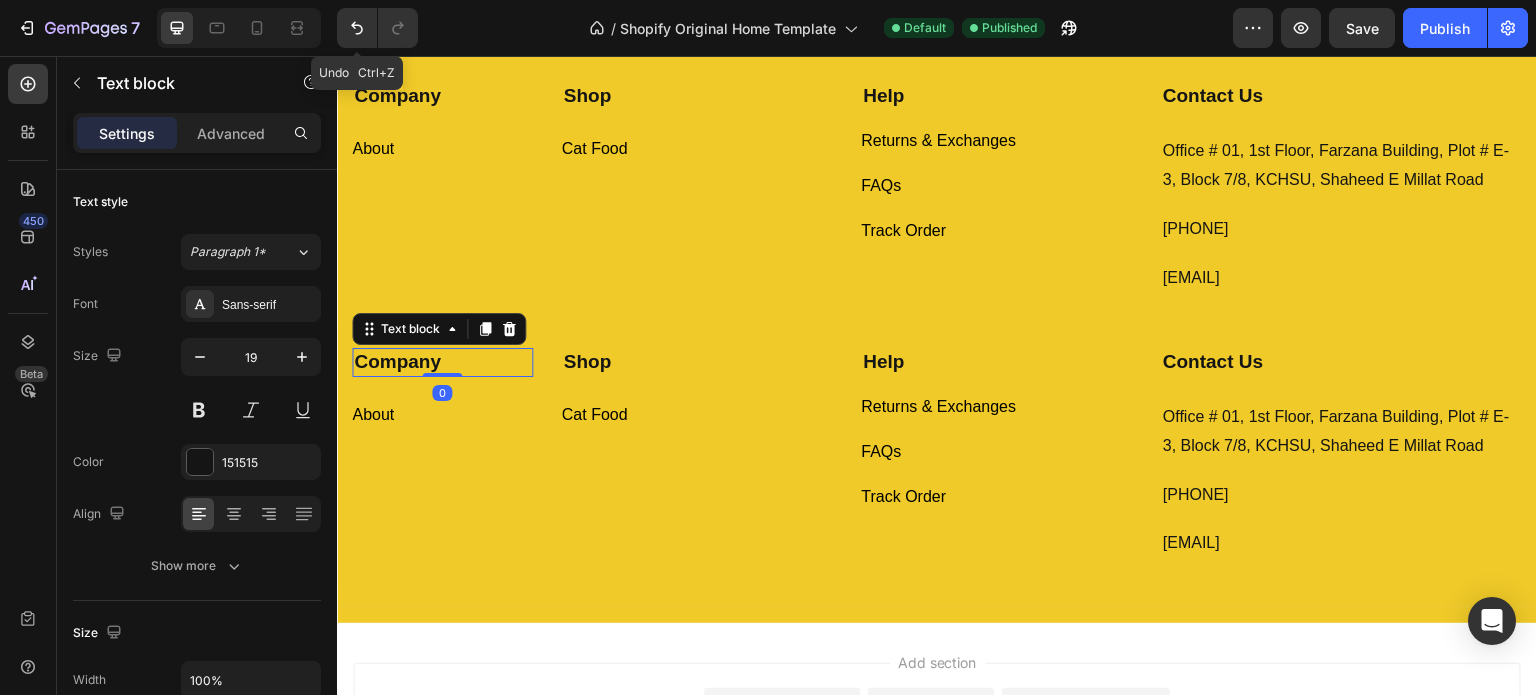 click on "Company" at bounding box center [397, 361] 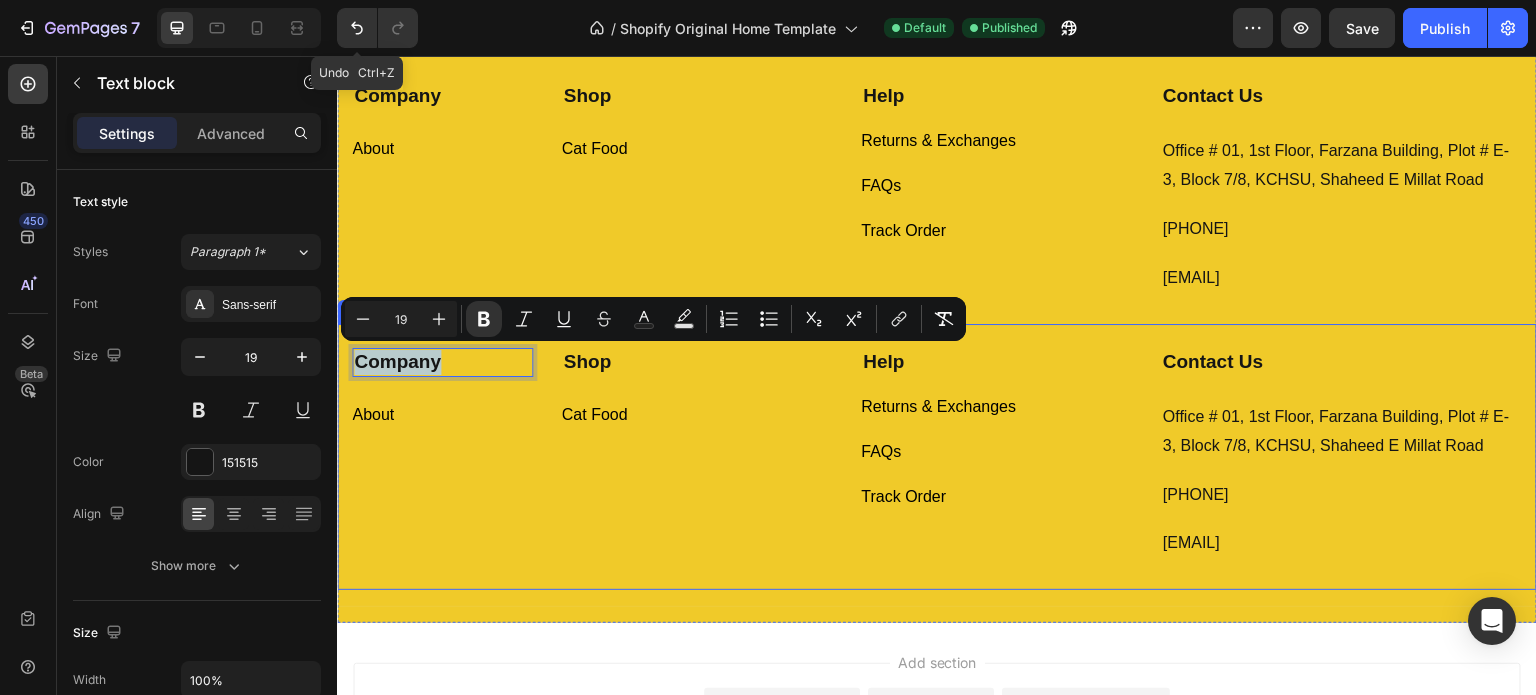 click on "About Button" at bounding box center [442, 415] 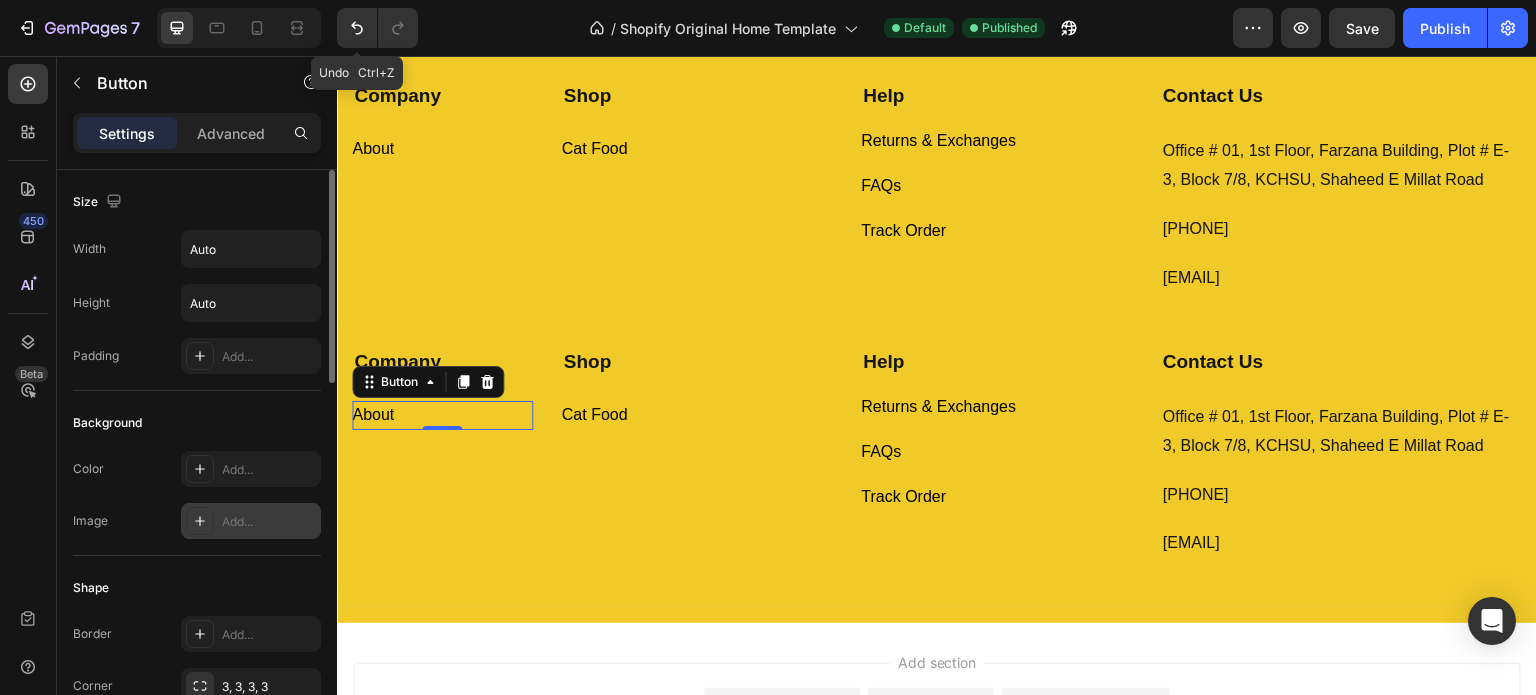 click 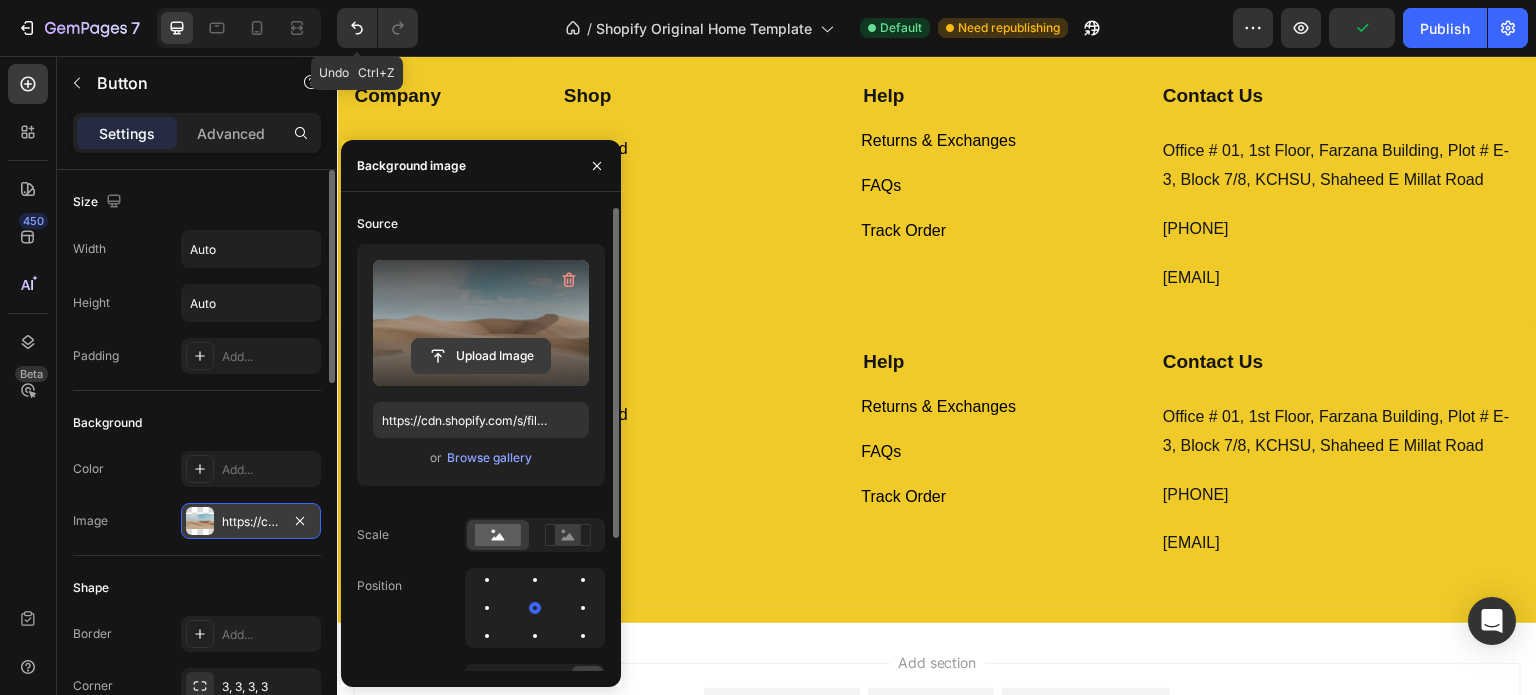 click 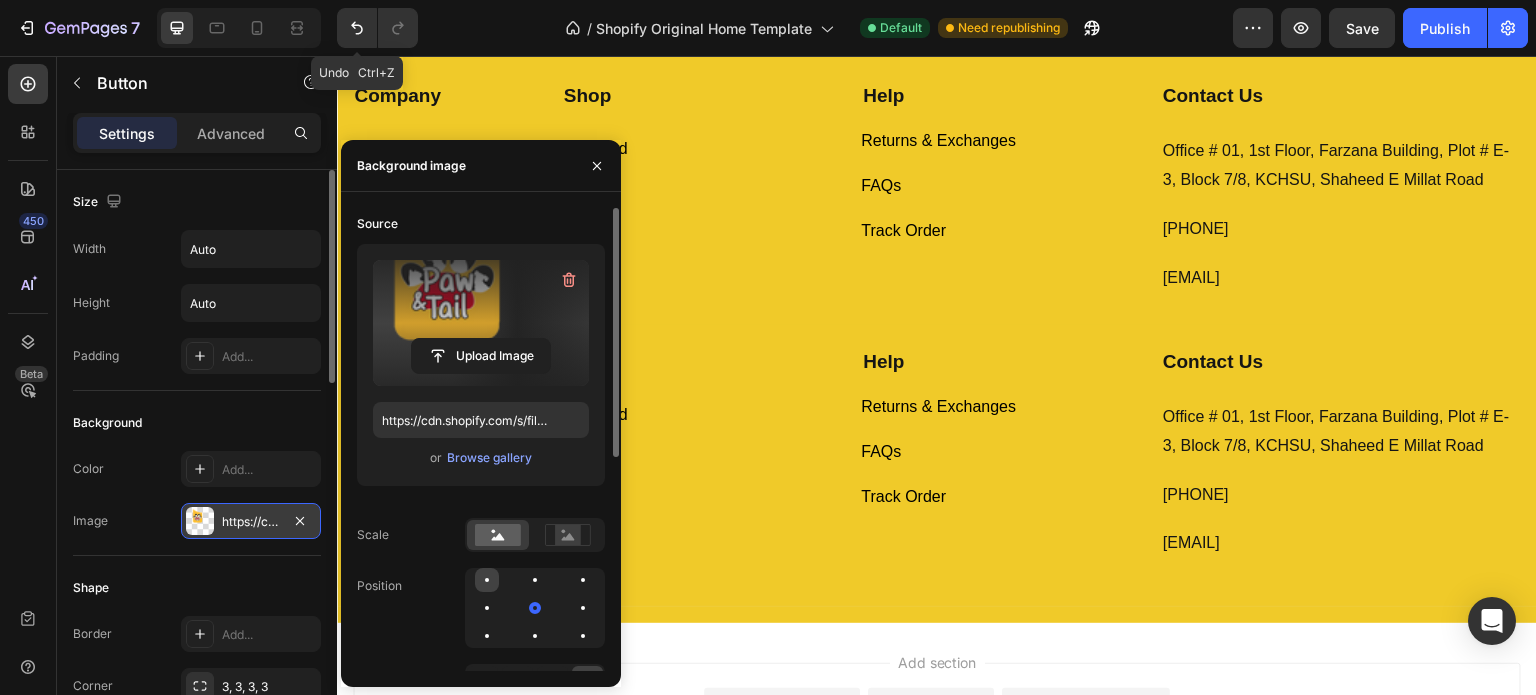 type on "https://cdn.shopify.com/s/files/1/0915/4474/8321/files/gempages_555814462544675617-4ad1fb4c-db3d-45dc-81d4-443ae3d2ef10.png" 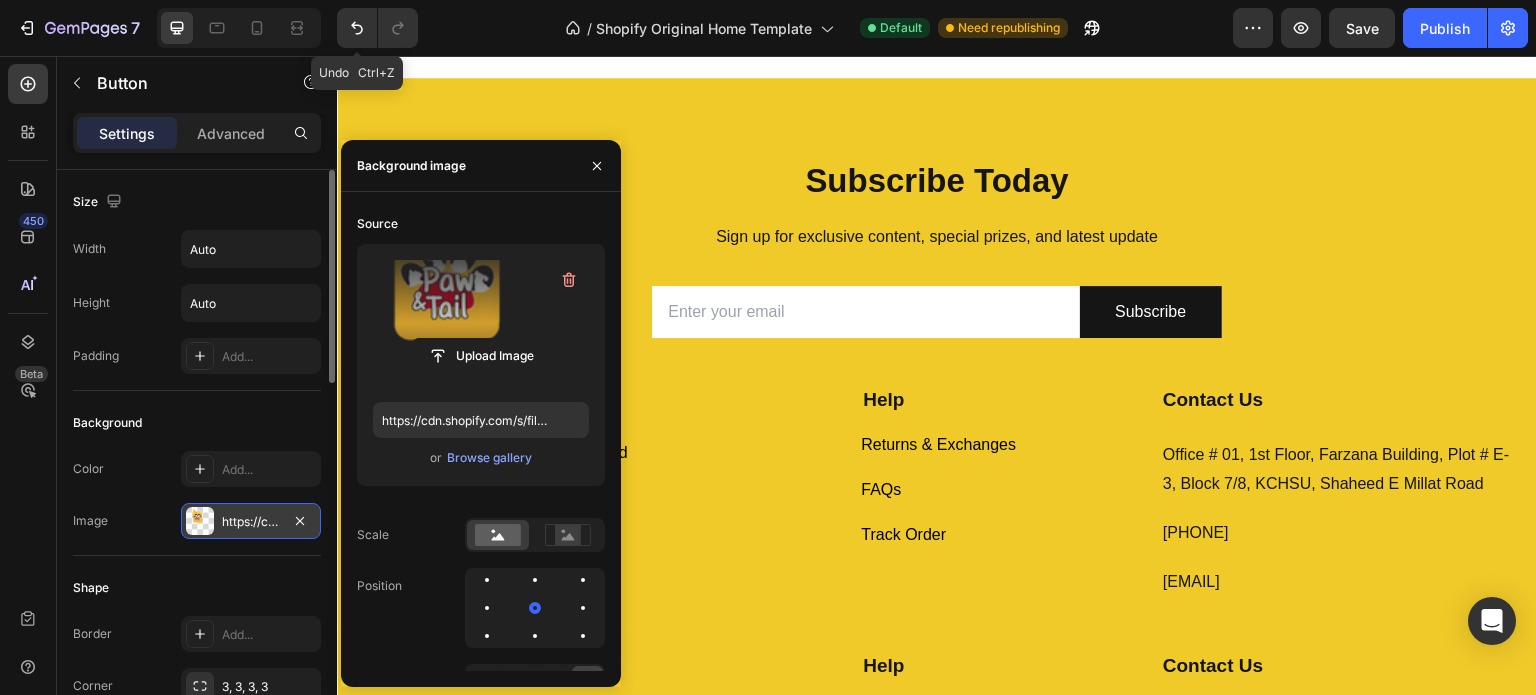 scroll, scrollTop: 8415, scrollLeft: 0, axis: vertical 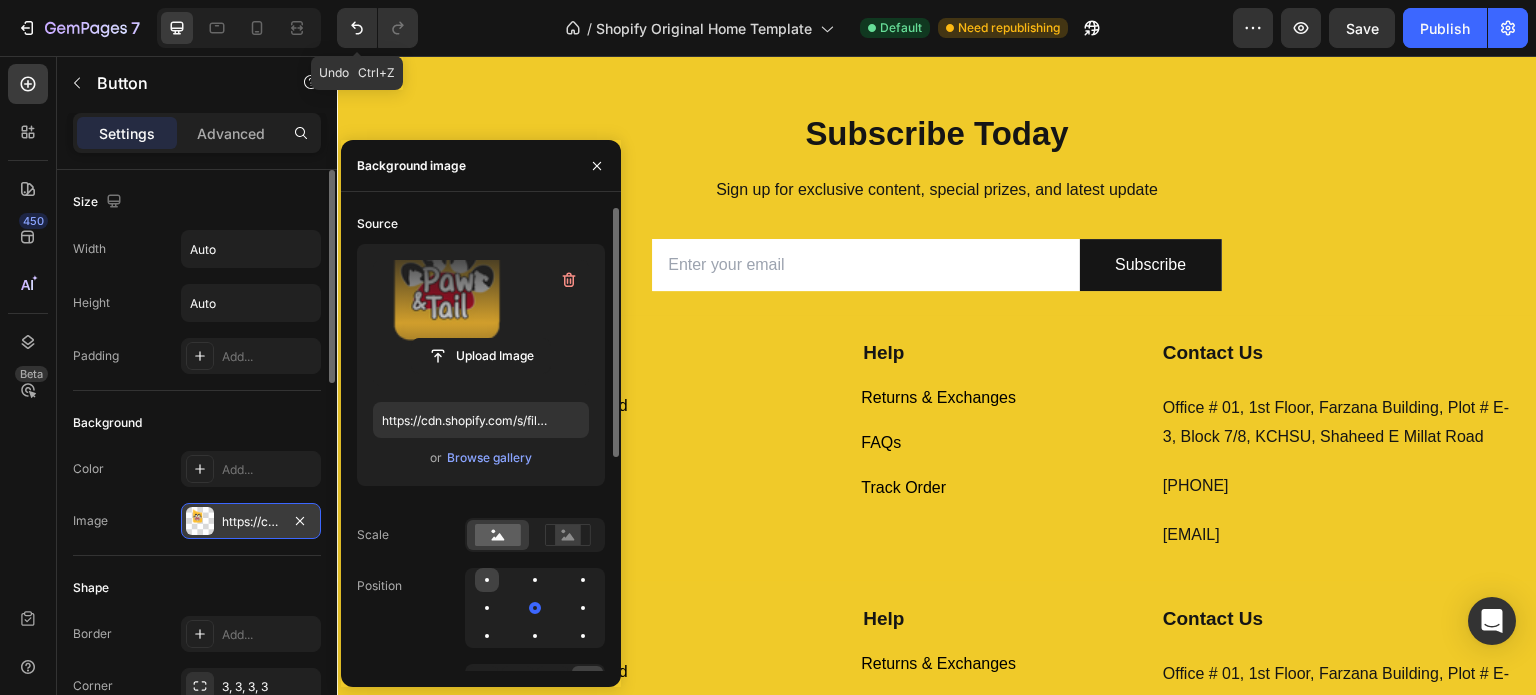 click 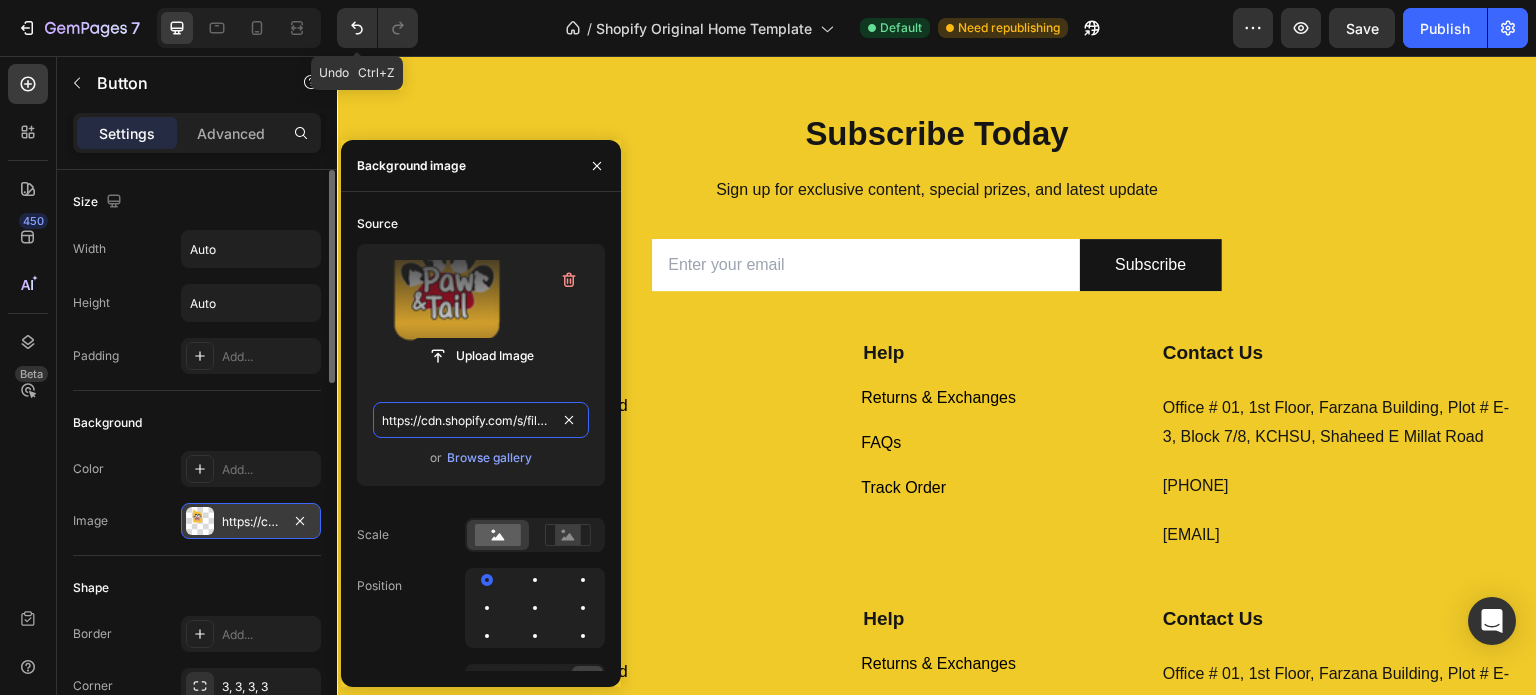 click on "https://cdn.shopify.com/s/files/1/0915/4474/8321/files/gempages_555814462544675617-4ad1fb4c-db3d-45dc-81d4-443ae3d2ef10.png" at bounding box center [481, 420] 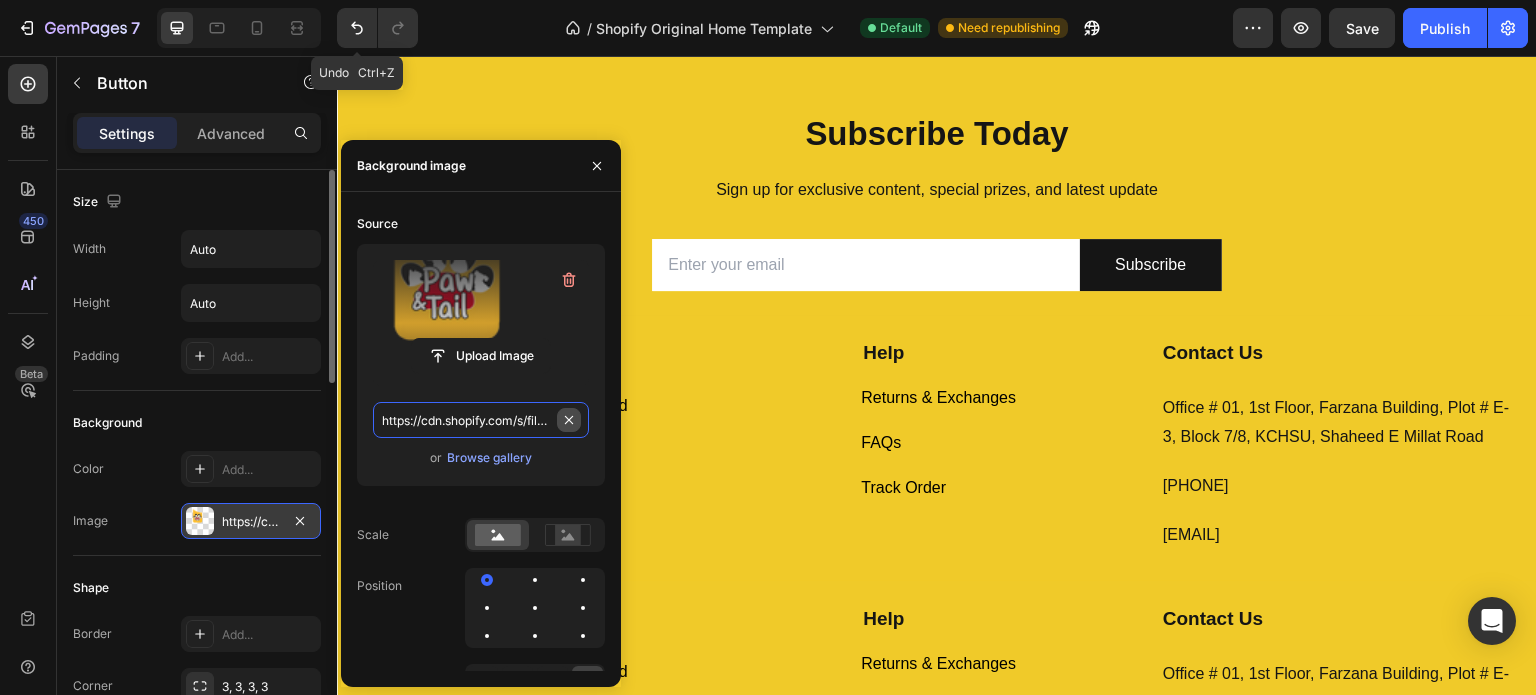 type 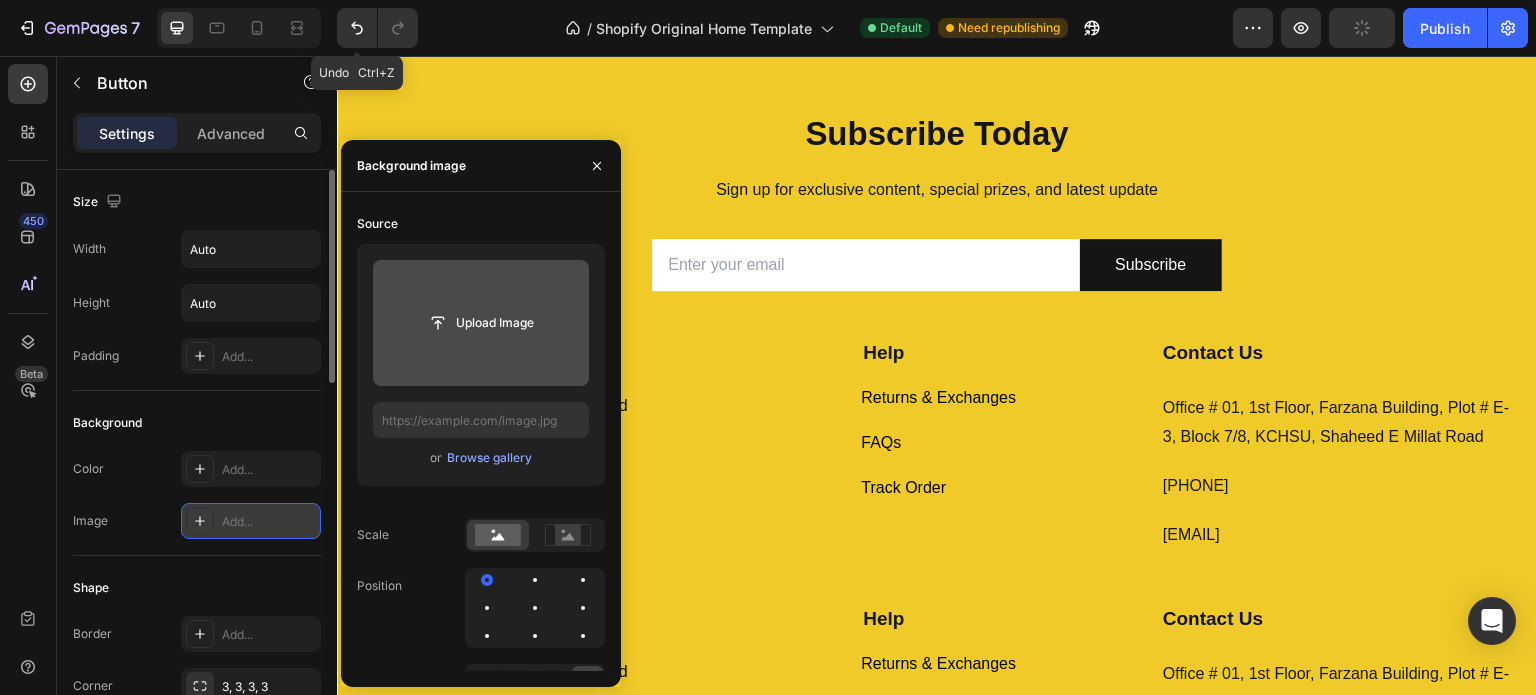 click on "Background" at bounding box center (197, 423) 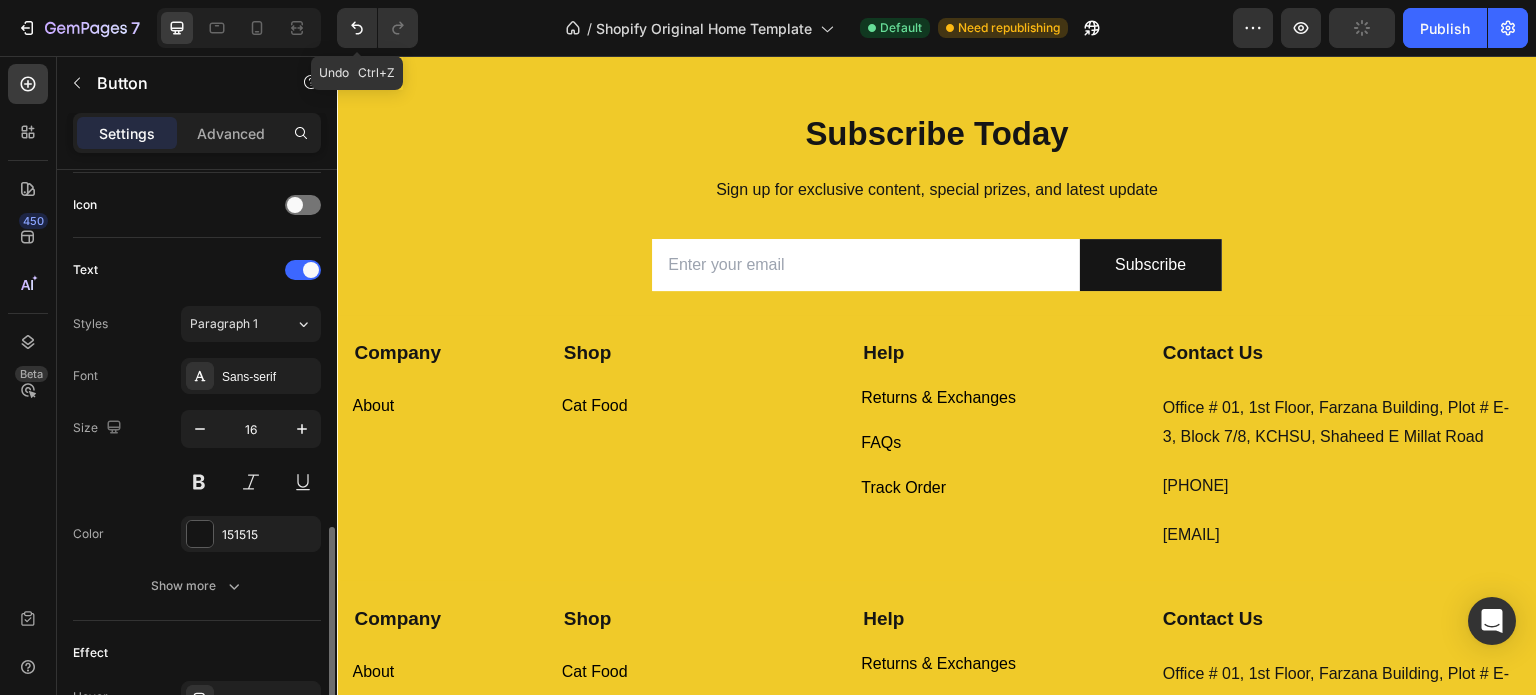 scroll, scrollTop: 1004, scrollLeft: 0, axis: vertical 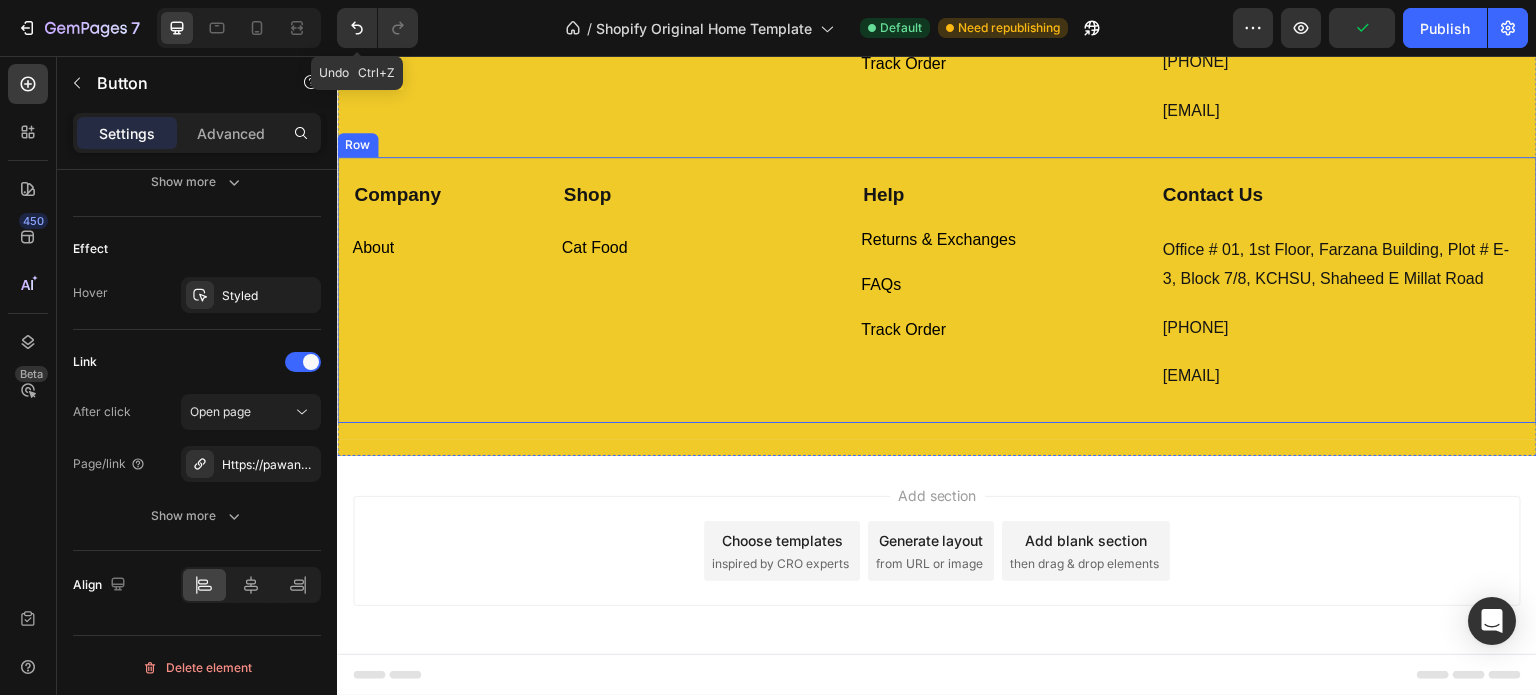click on "Shop Text block Cat Food Button" at bounding box center [697, 287] 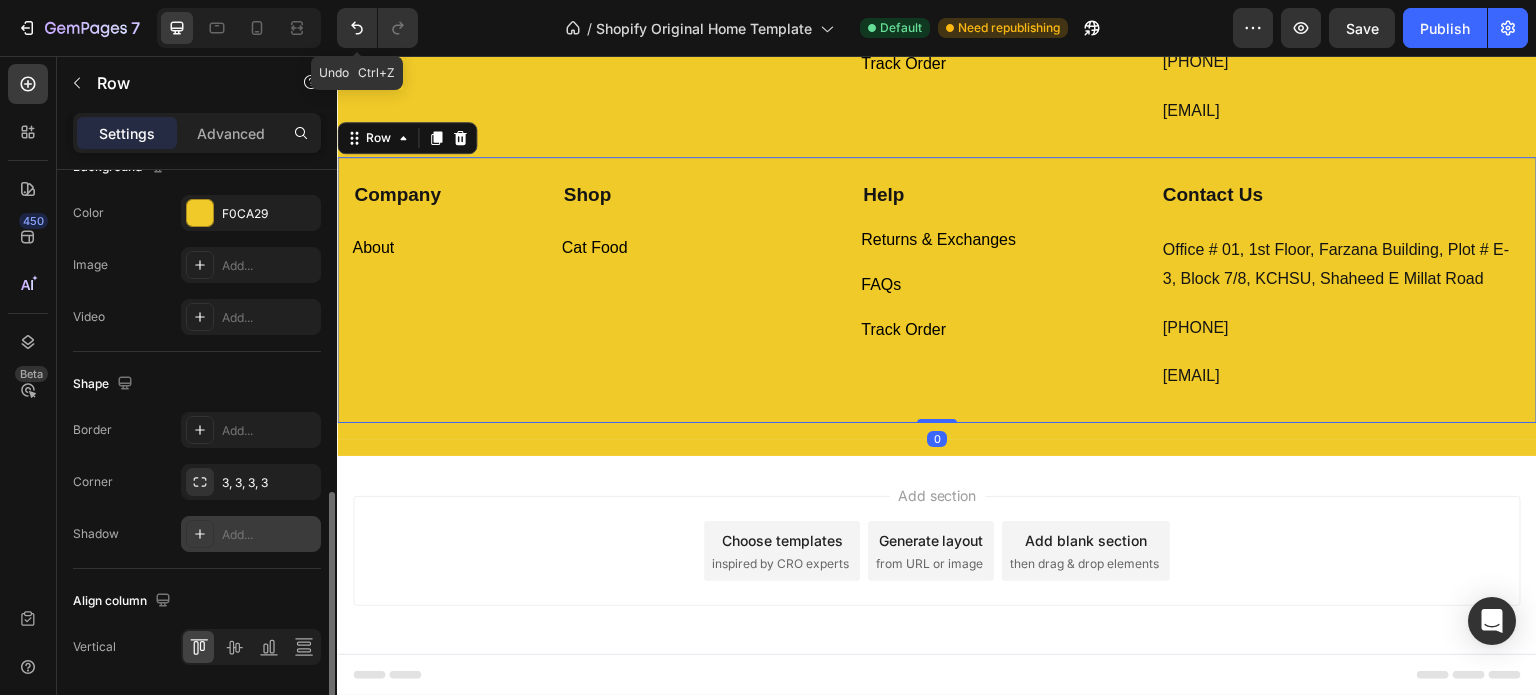 scroll, scrollTop: 863, scrollLeft: 0, axis: vertical 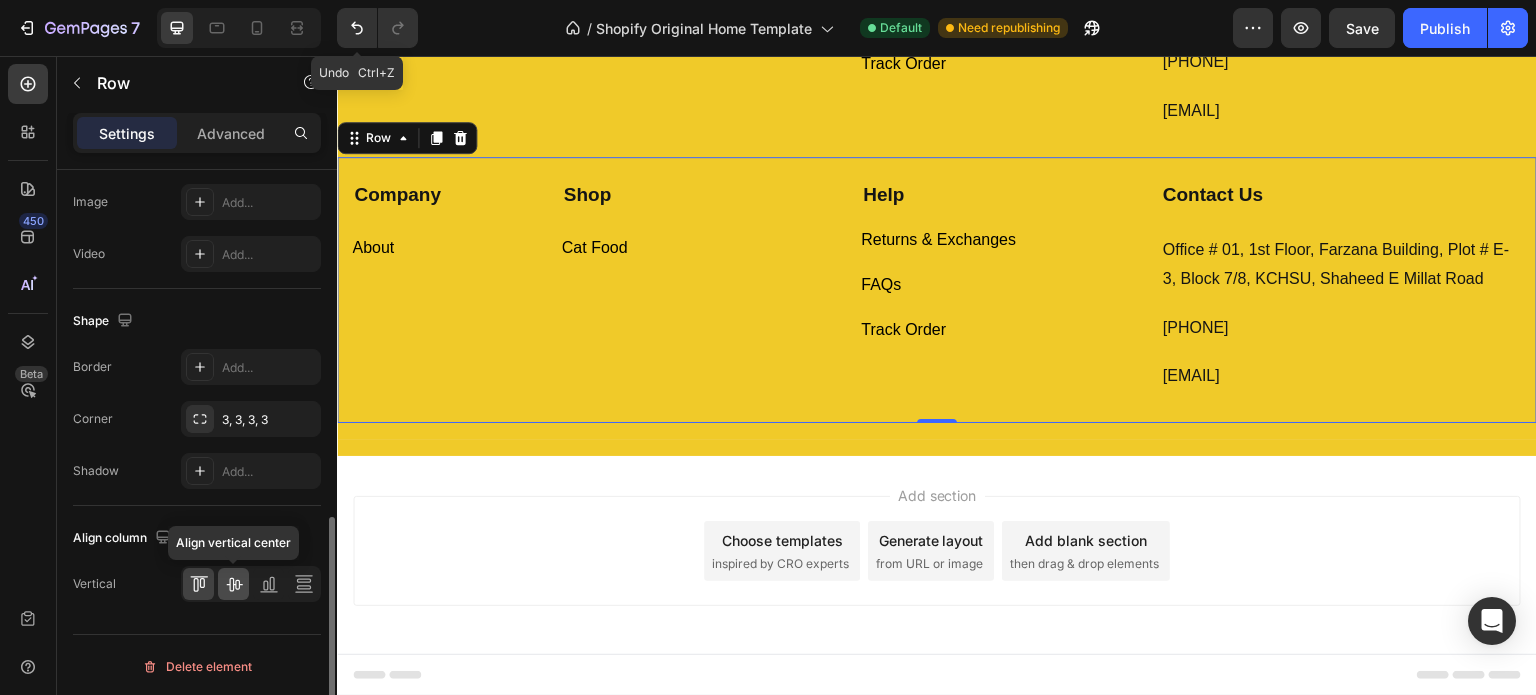 click 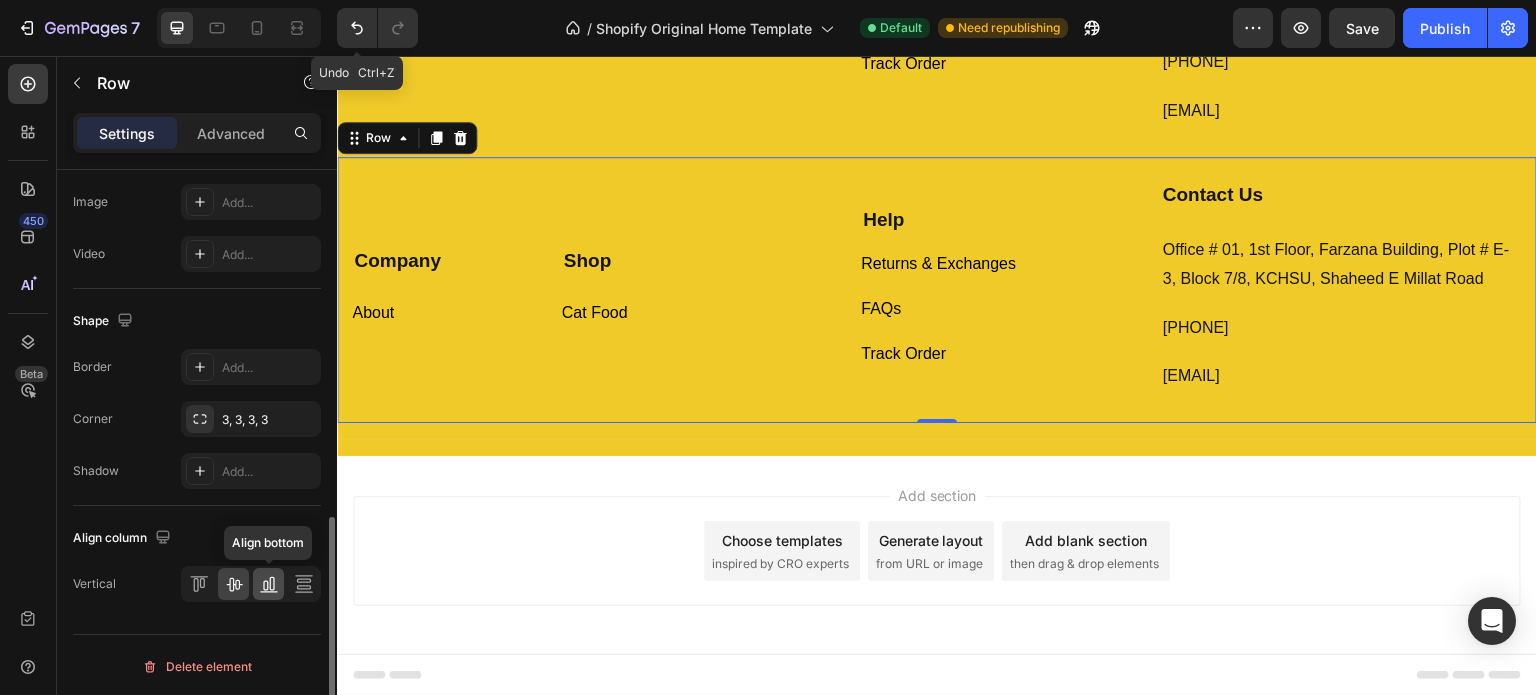 click 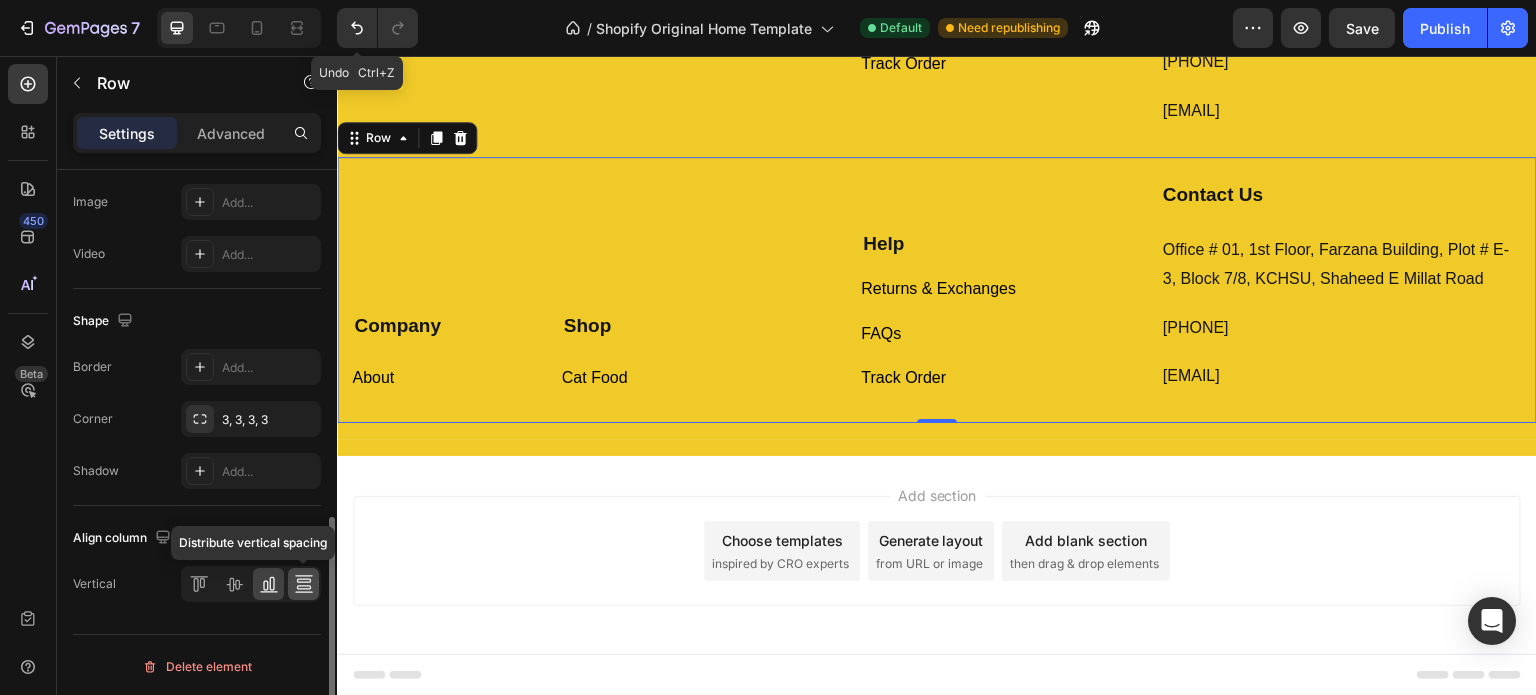 click 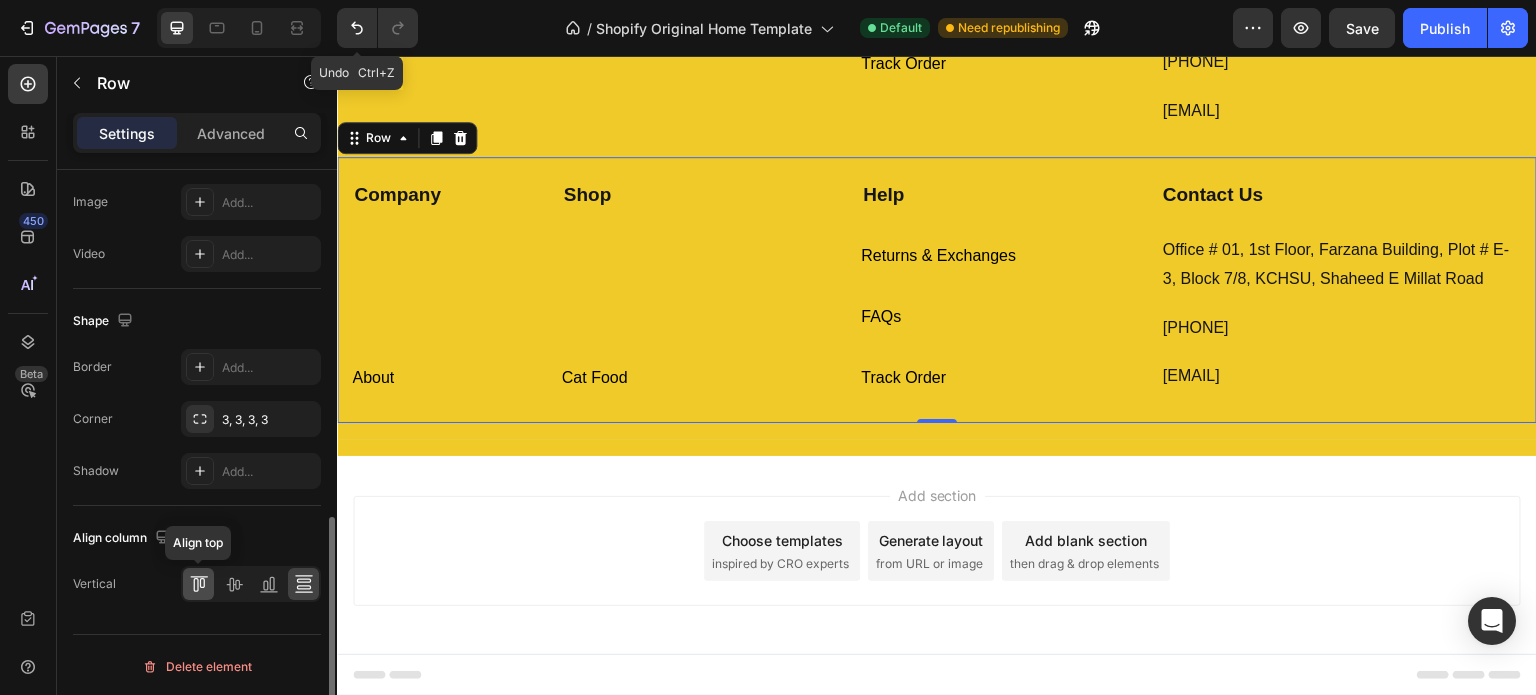 click 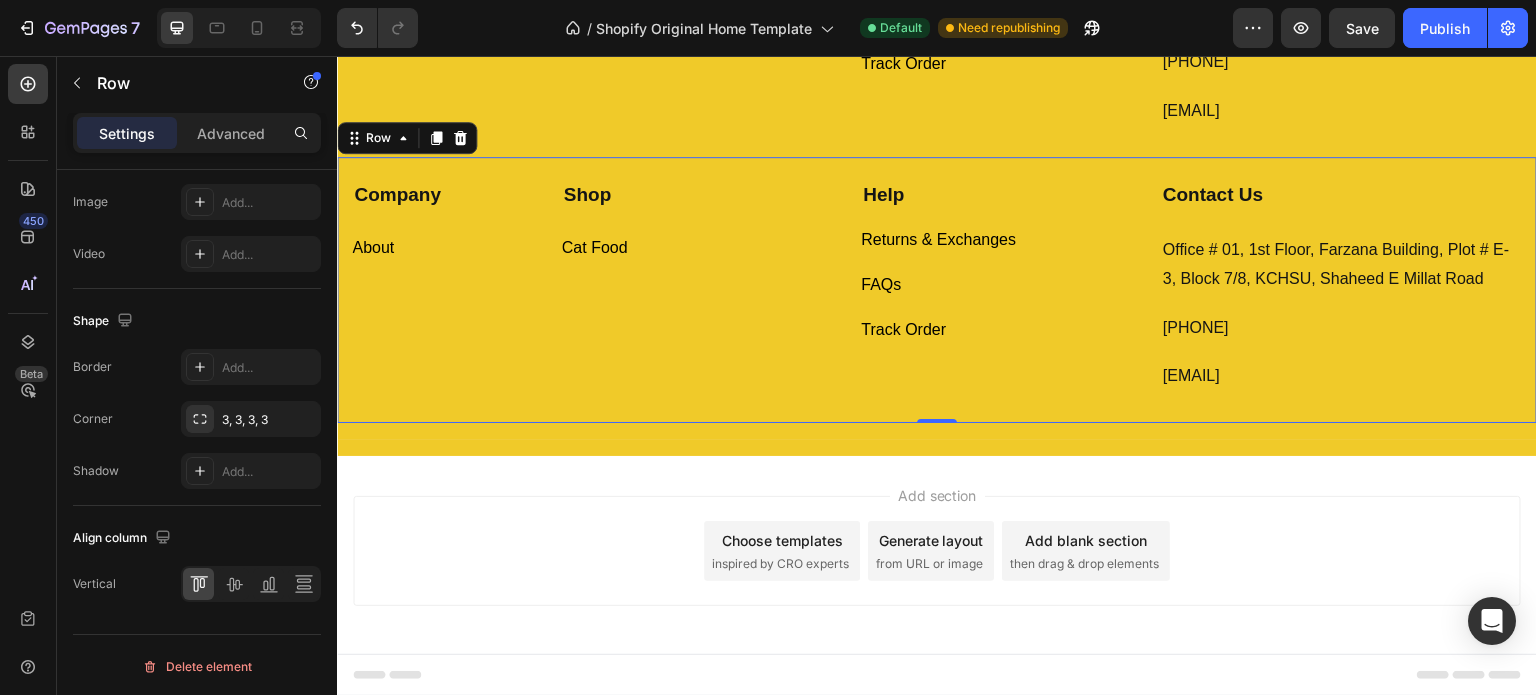 click on "Company" at bounding box center (442, 195) 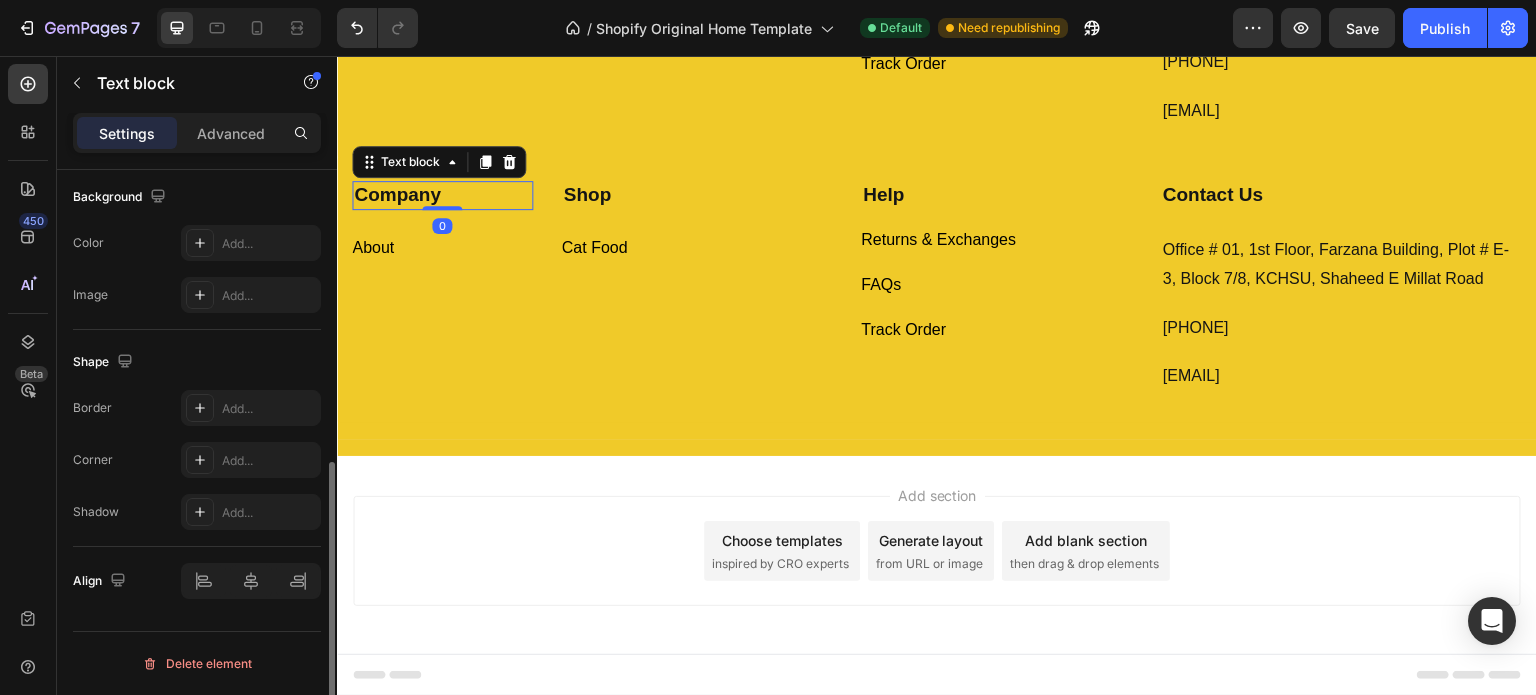 click at bounding box center (442, 208) 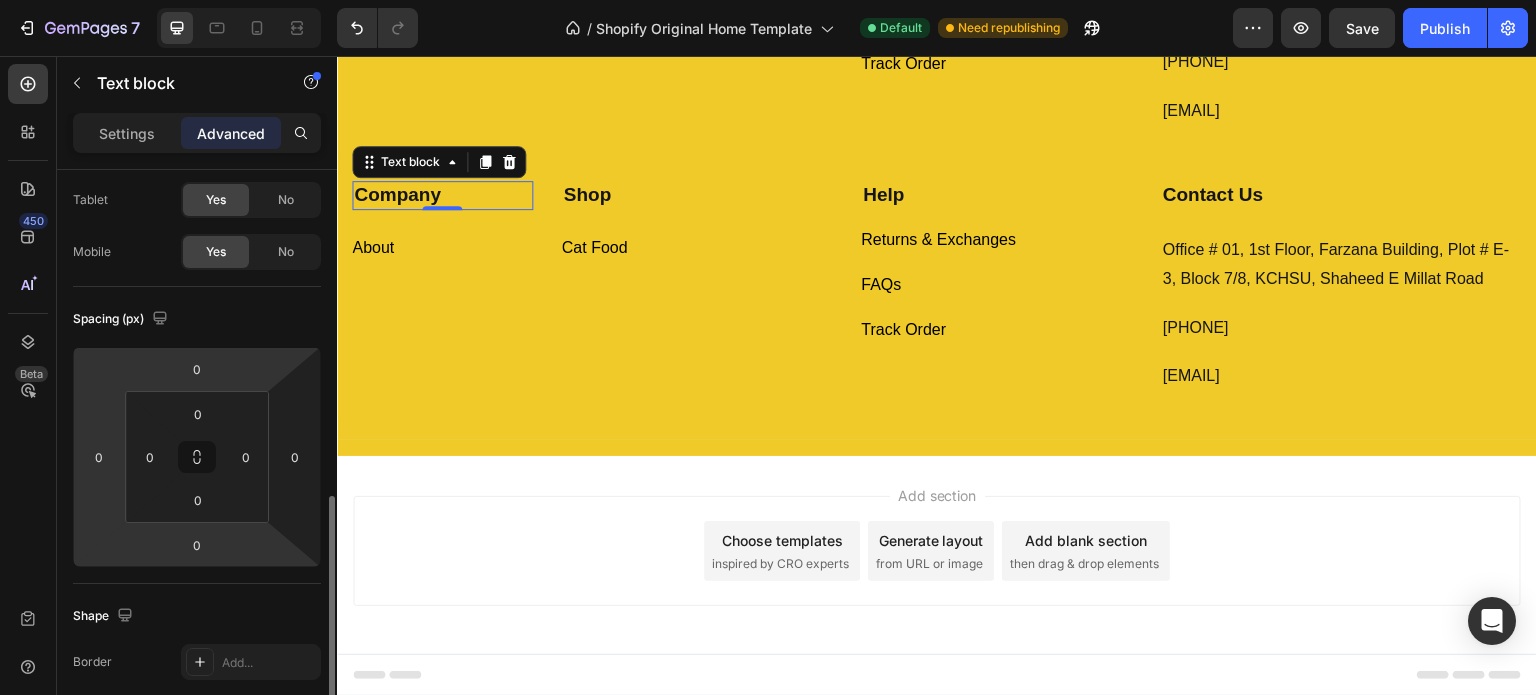 scroll, scrollTop: 300, scrollLeft: 0, axis: vertical 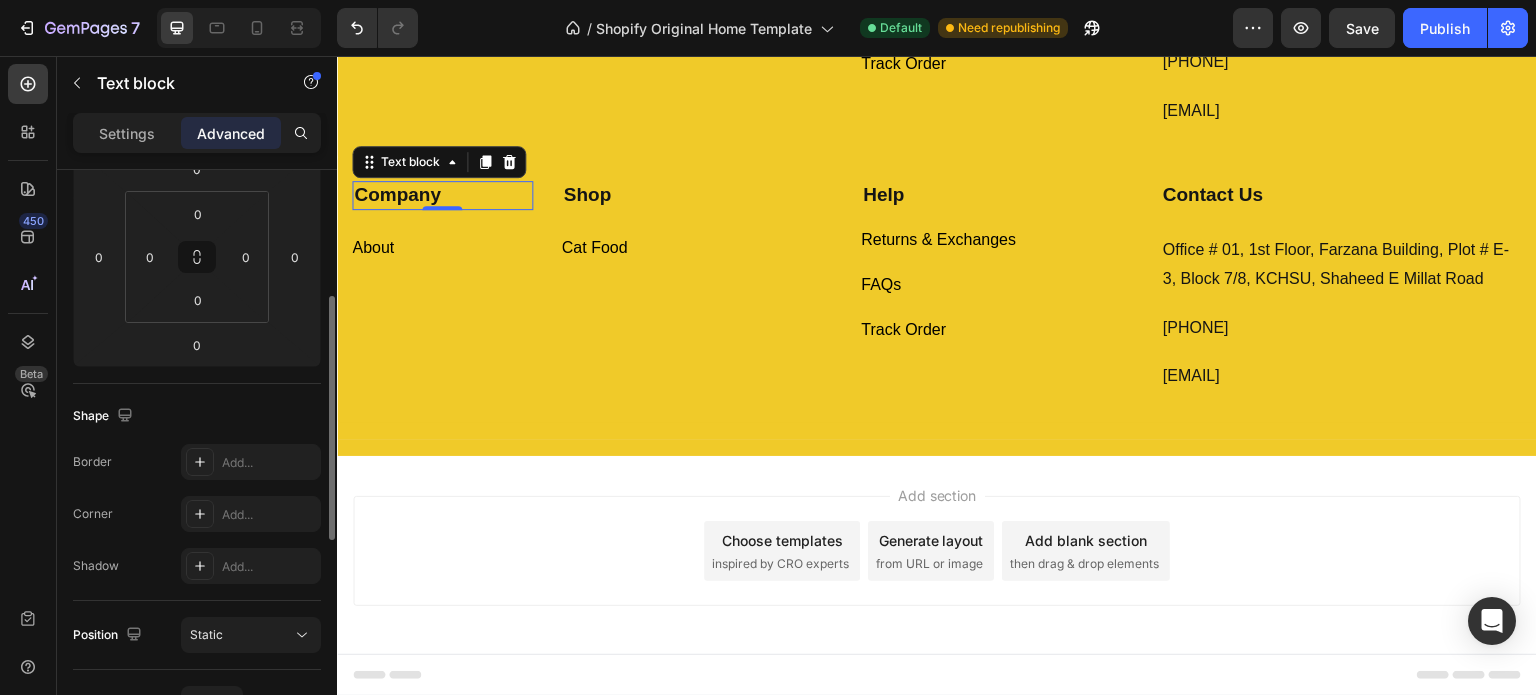 click on "Settings" at bounding box center (127, 133) 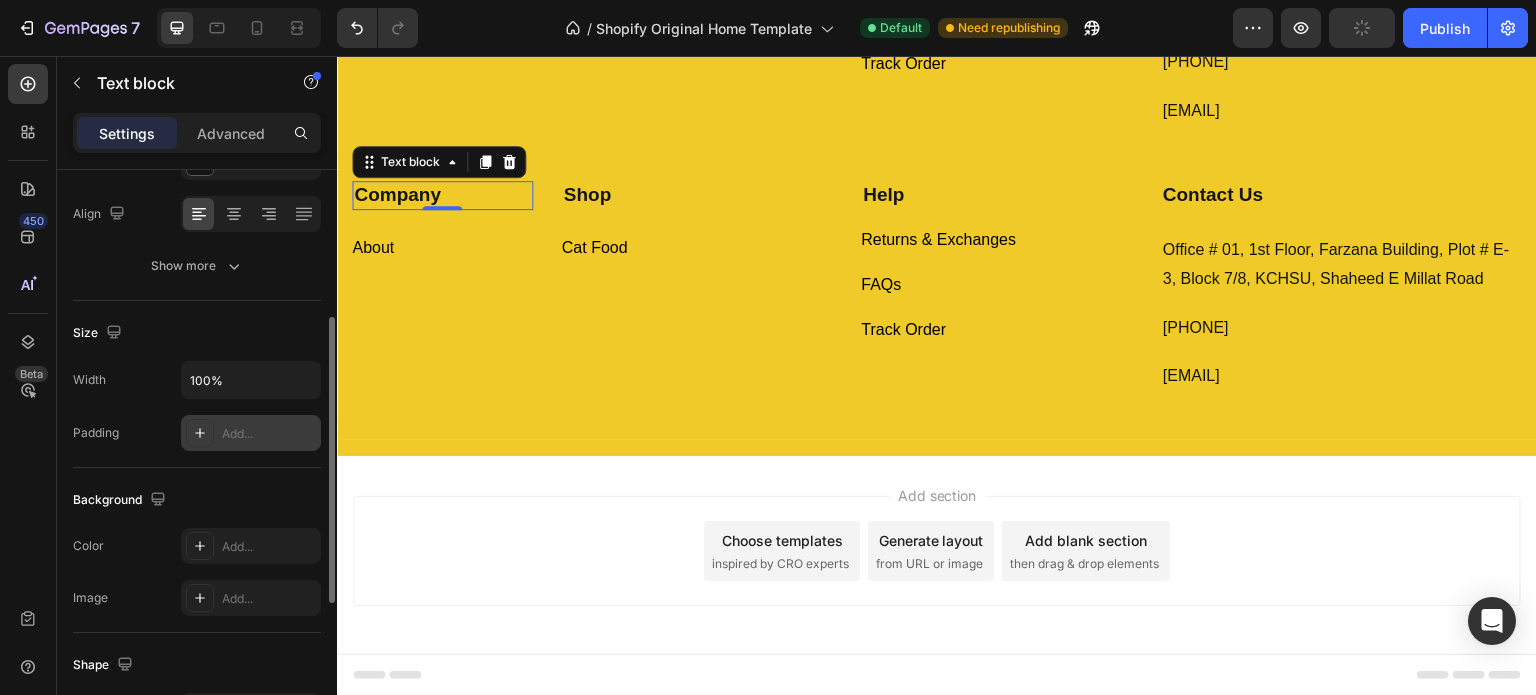 scroll, scrollTop: 0, scrollLeft: 0, axis: both 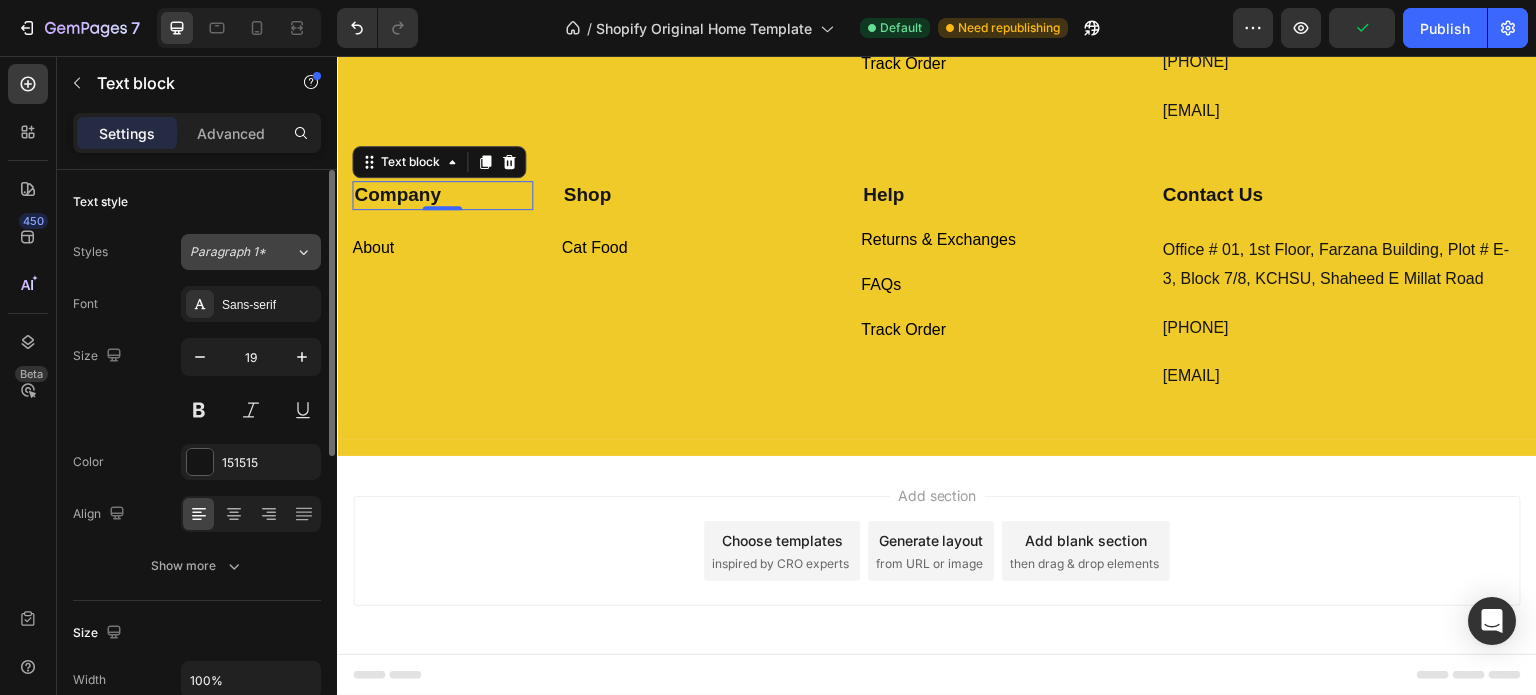 click on "Paragraph 1*" 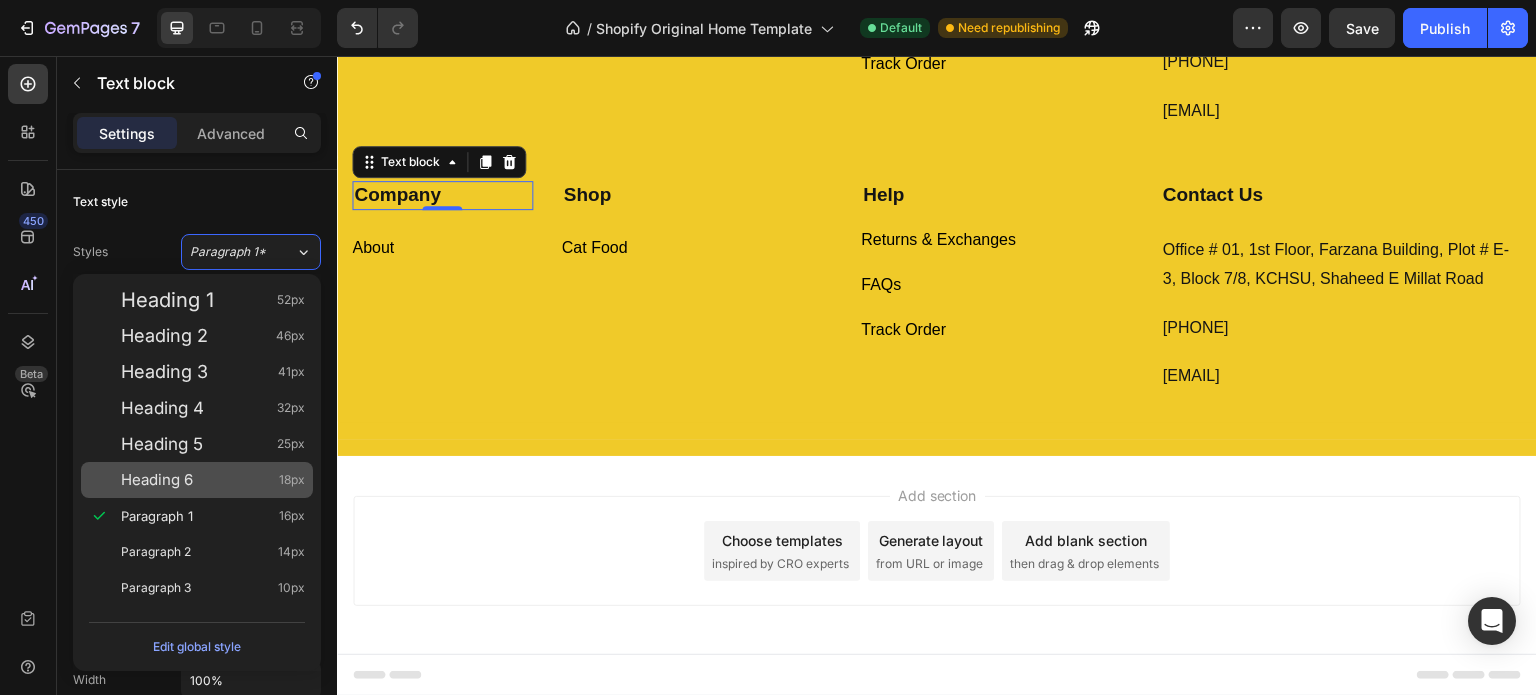 click on "Heading 6" at bounding box center (157, 480) 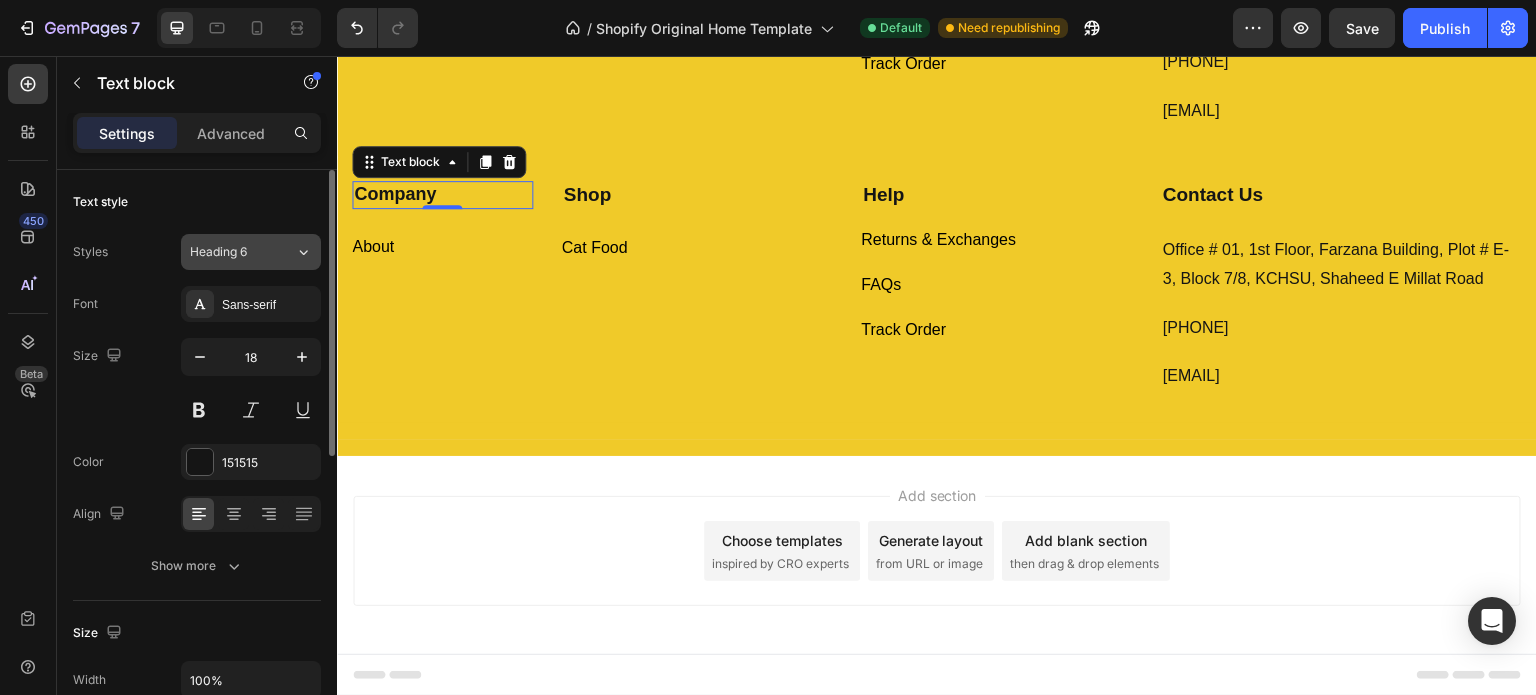 type on "19" 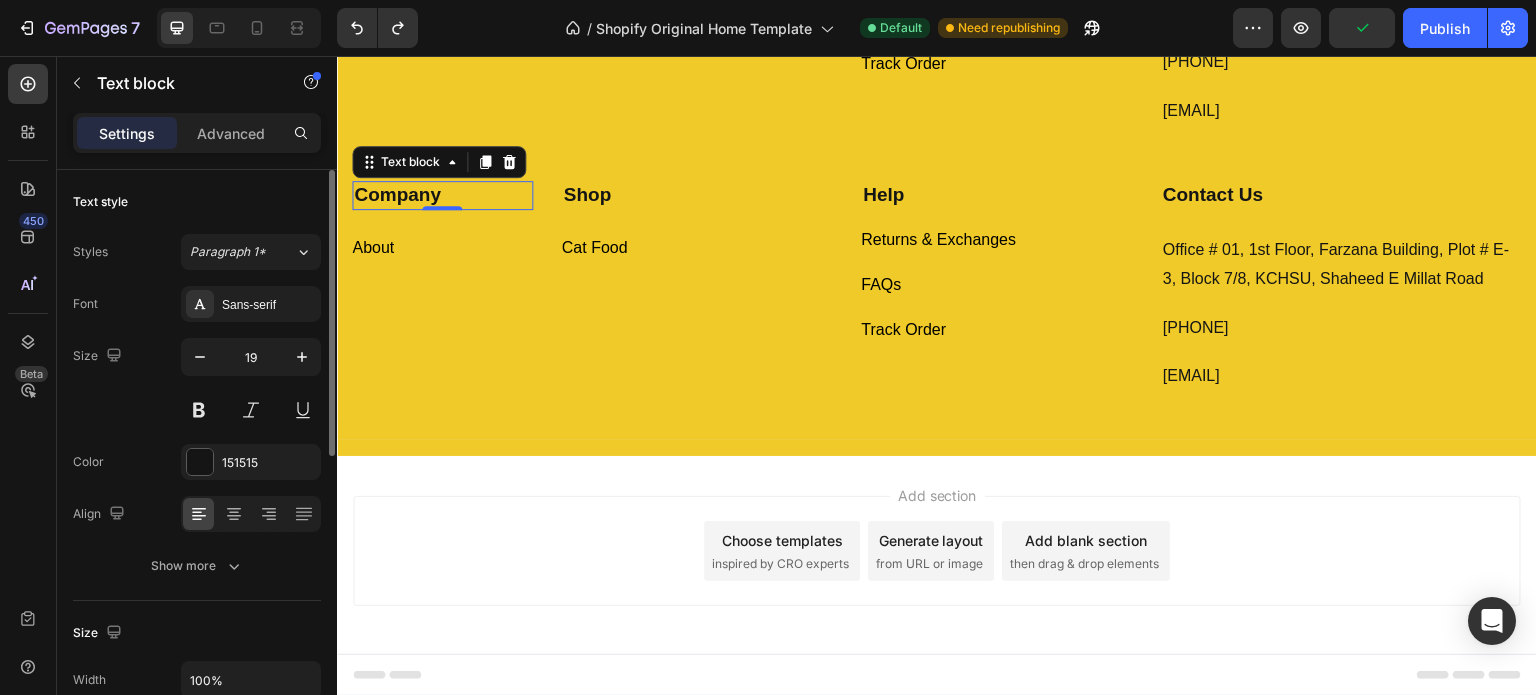 scroll, scrollTop: 300, scrollLeft: 0, axis: vertical 